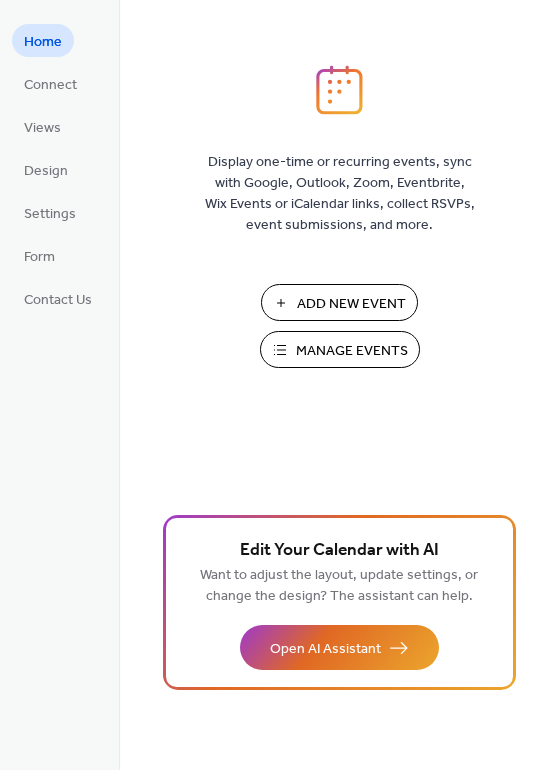 scroll, scrollTop: 0, scrollLeft: 0, axis: both 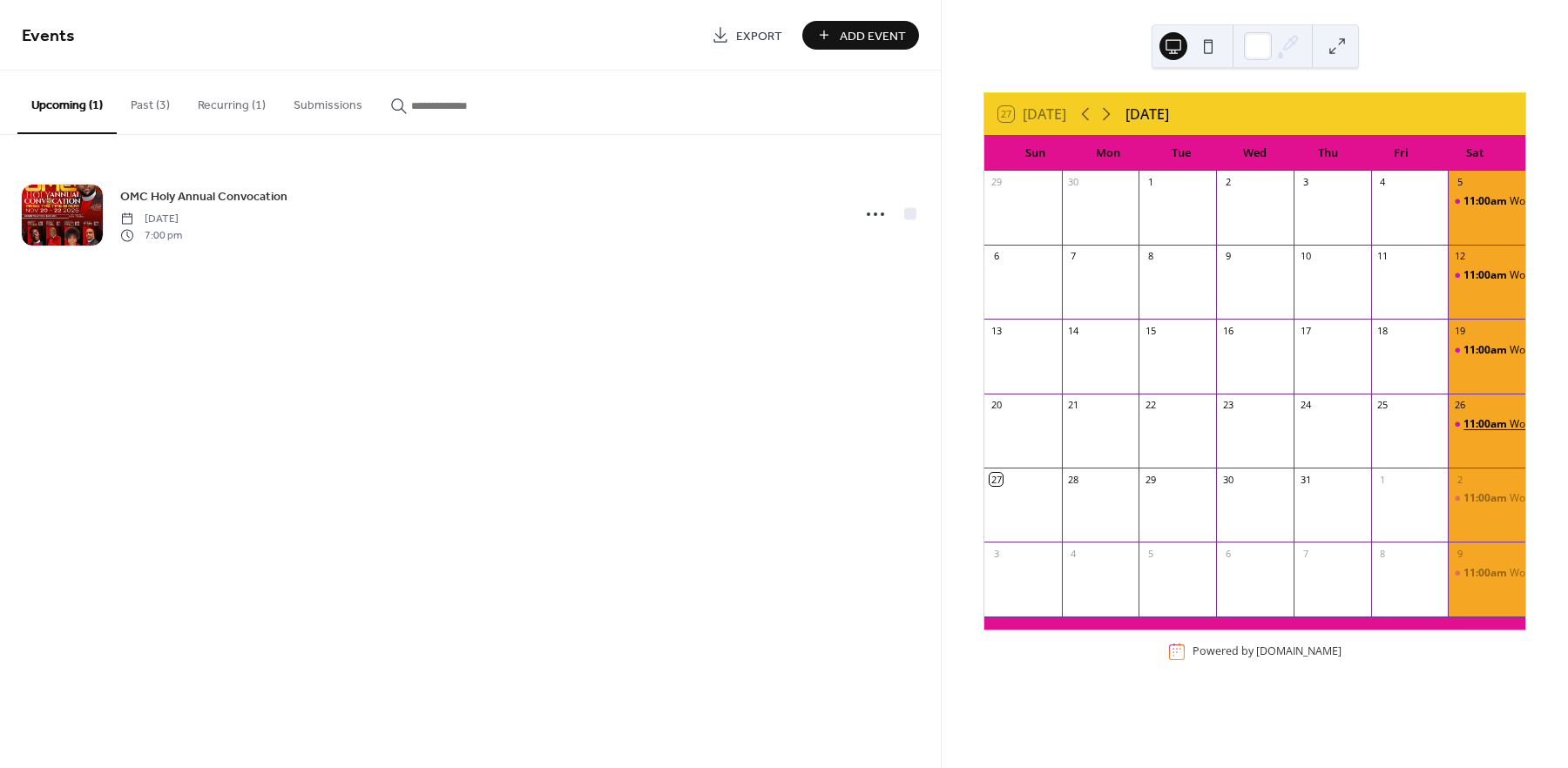 click on "11:00am" at bounding box center [1486, 424] 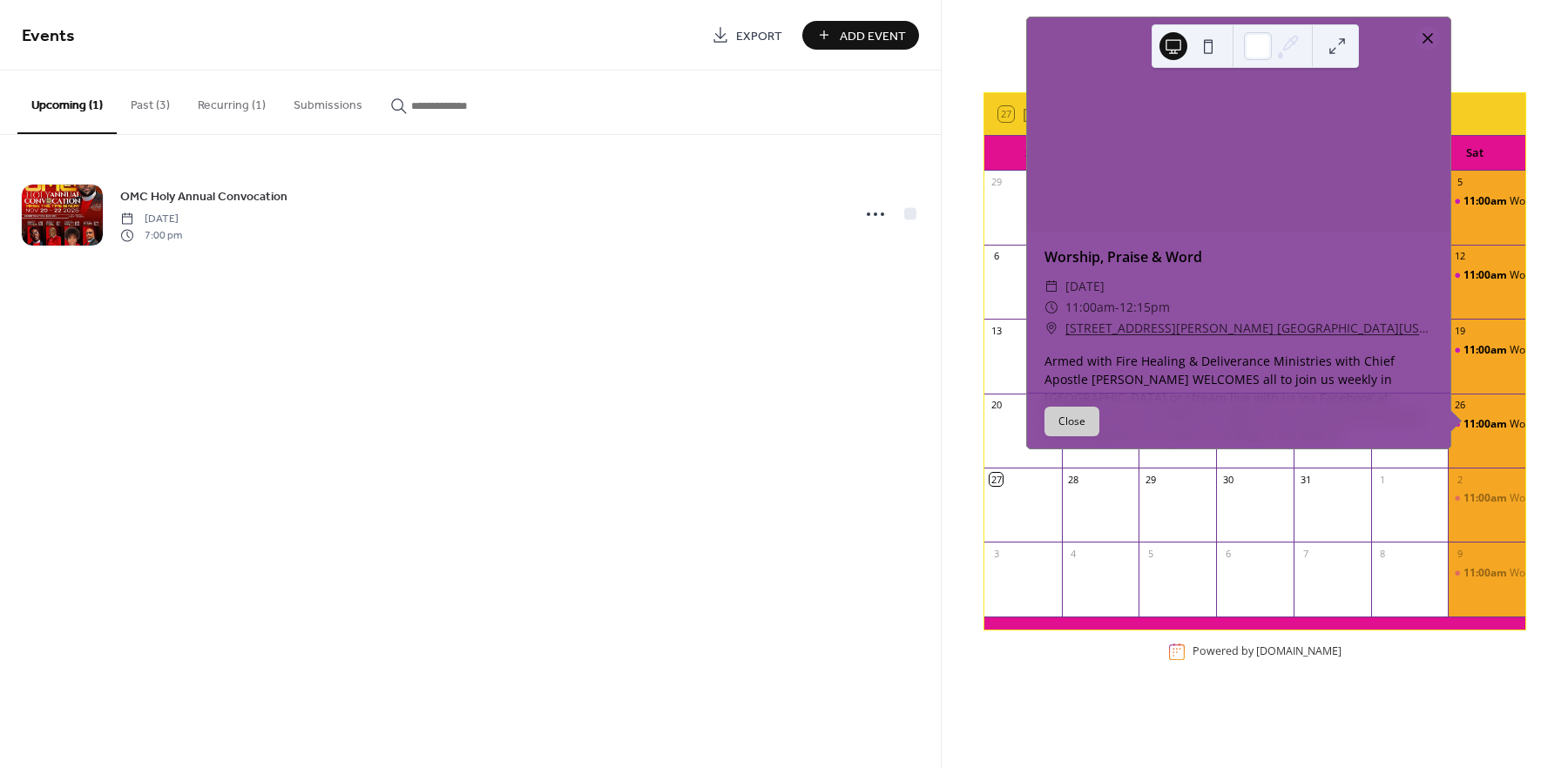 click at bounding box center (1428, 38) 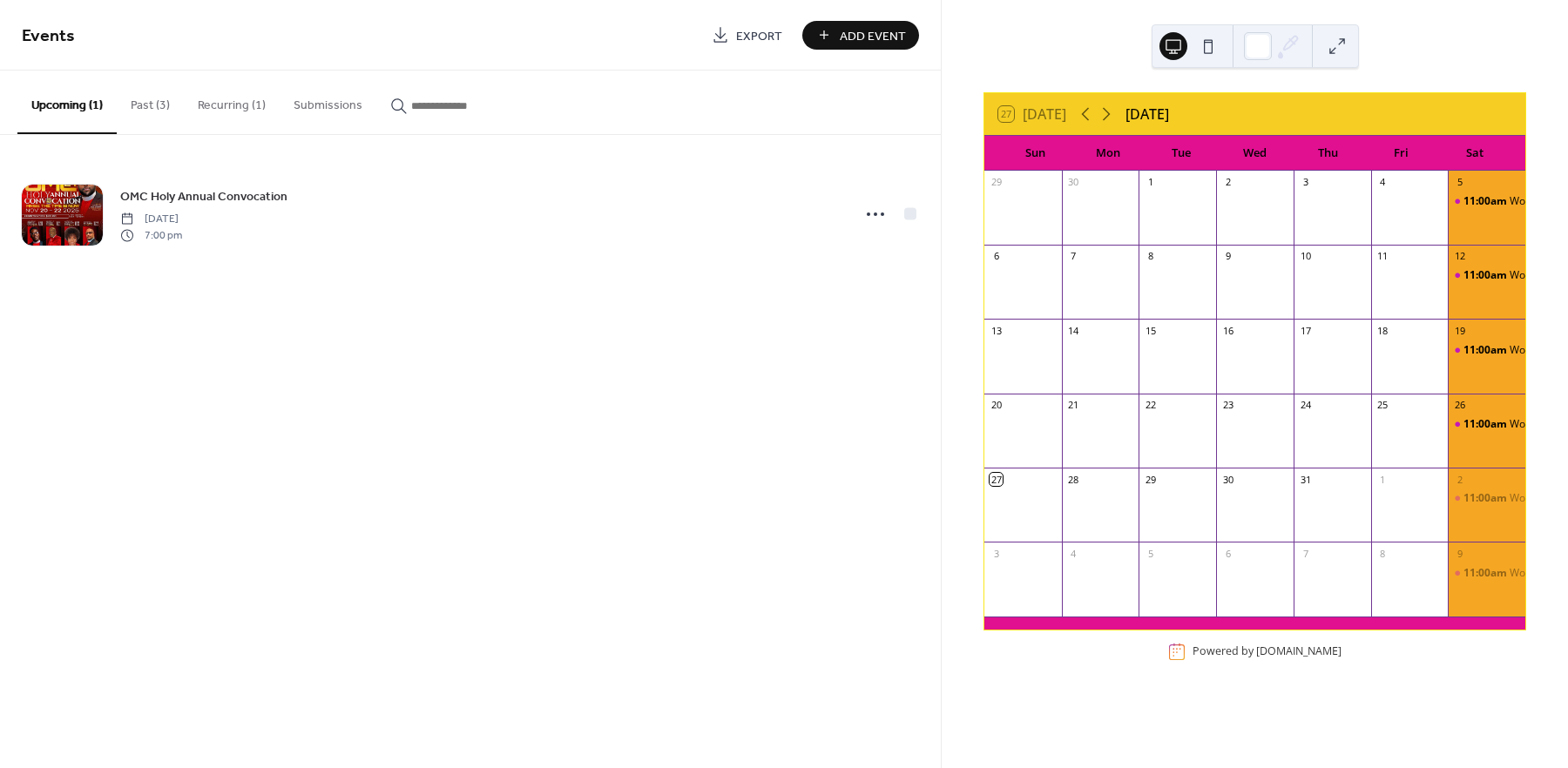 click on "27" at bounding box center (996, 479) 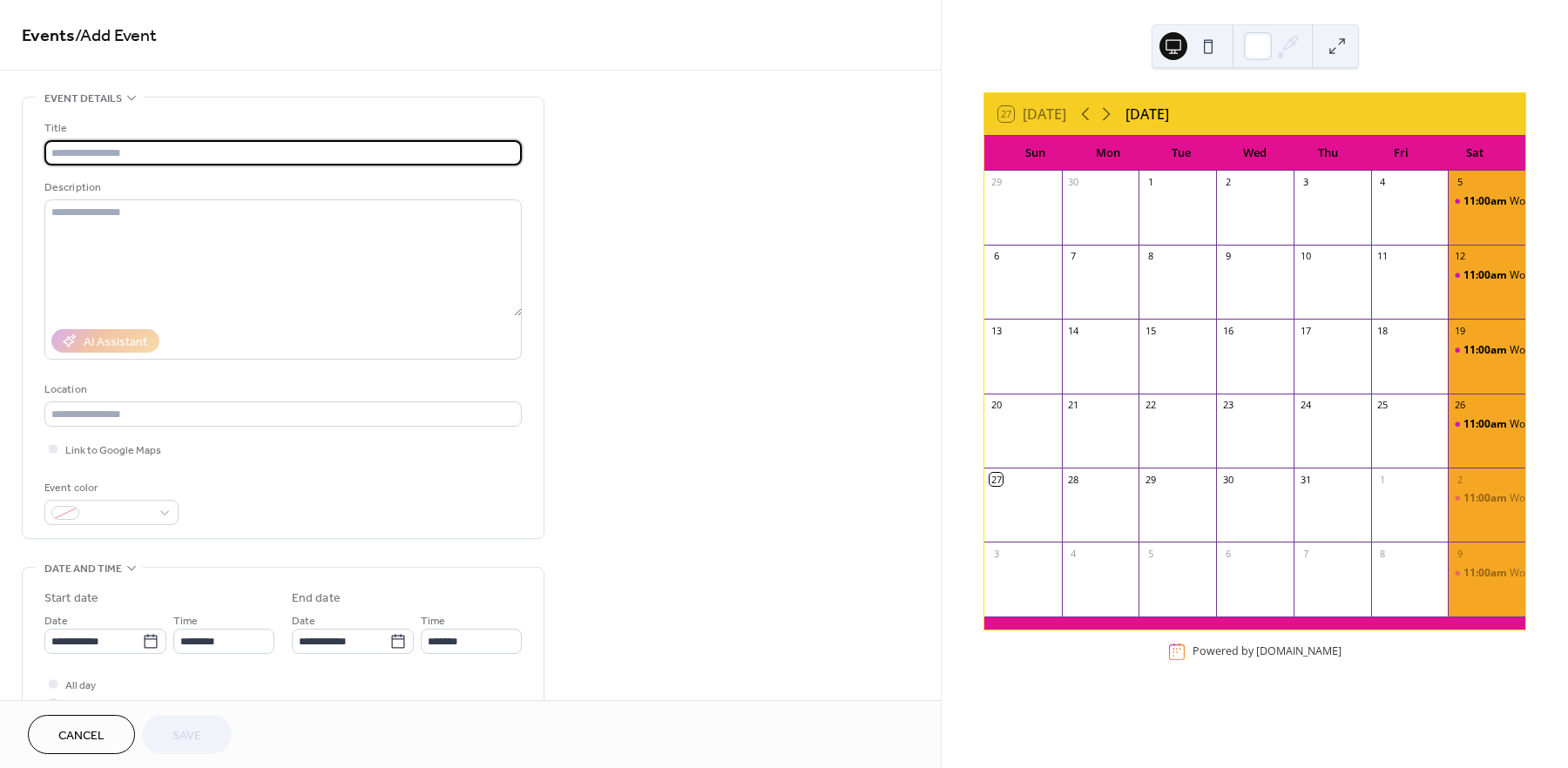 click at bounding box center [283, 152] 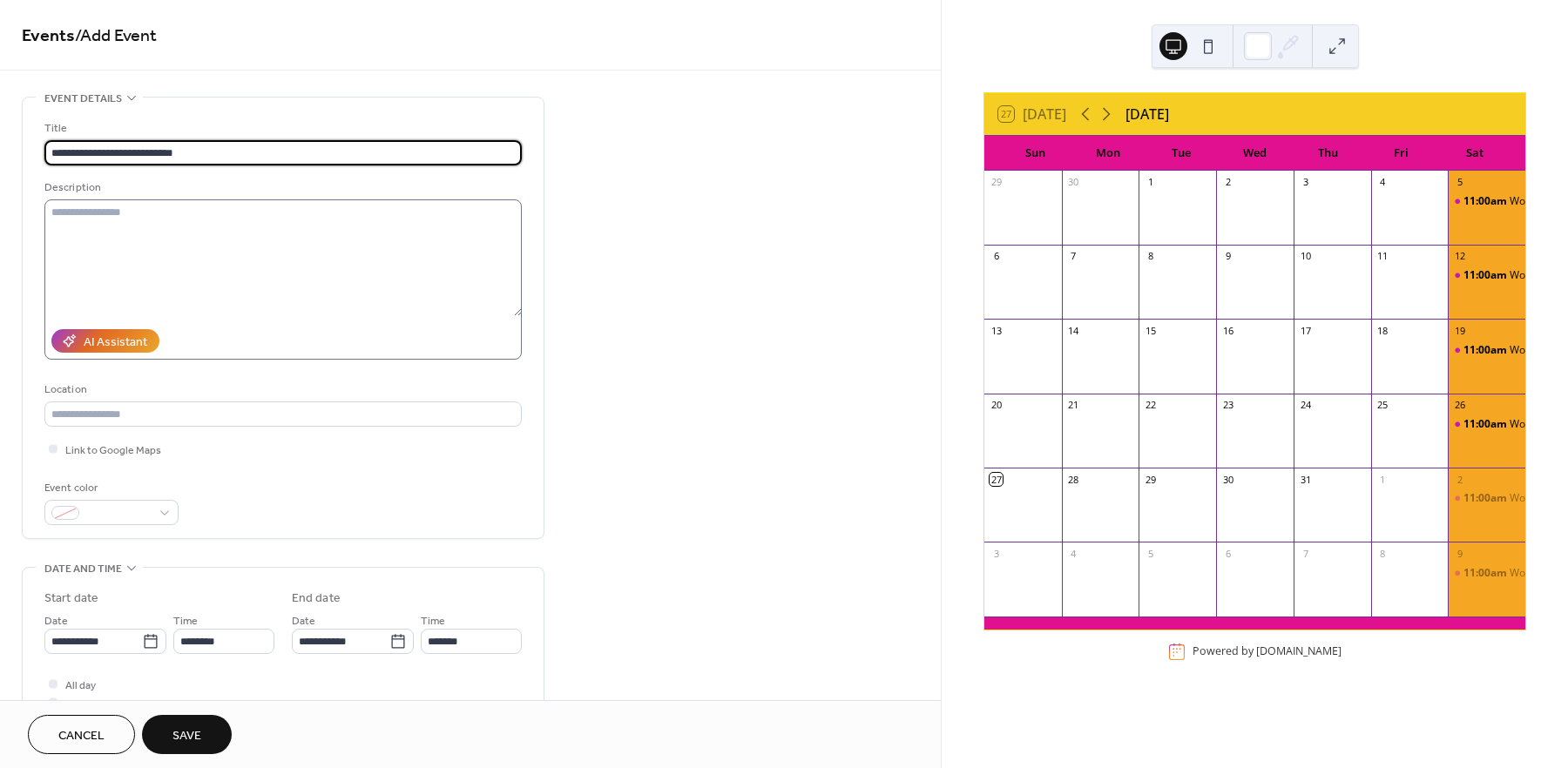 type on "**********" 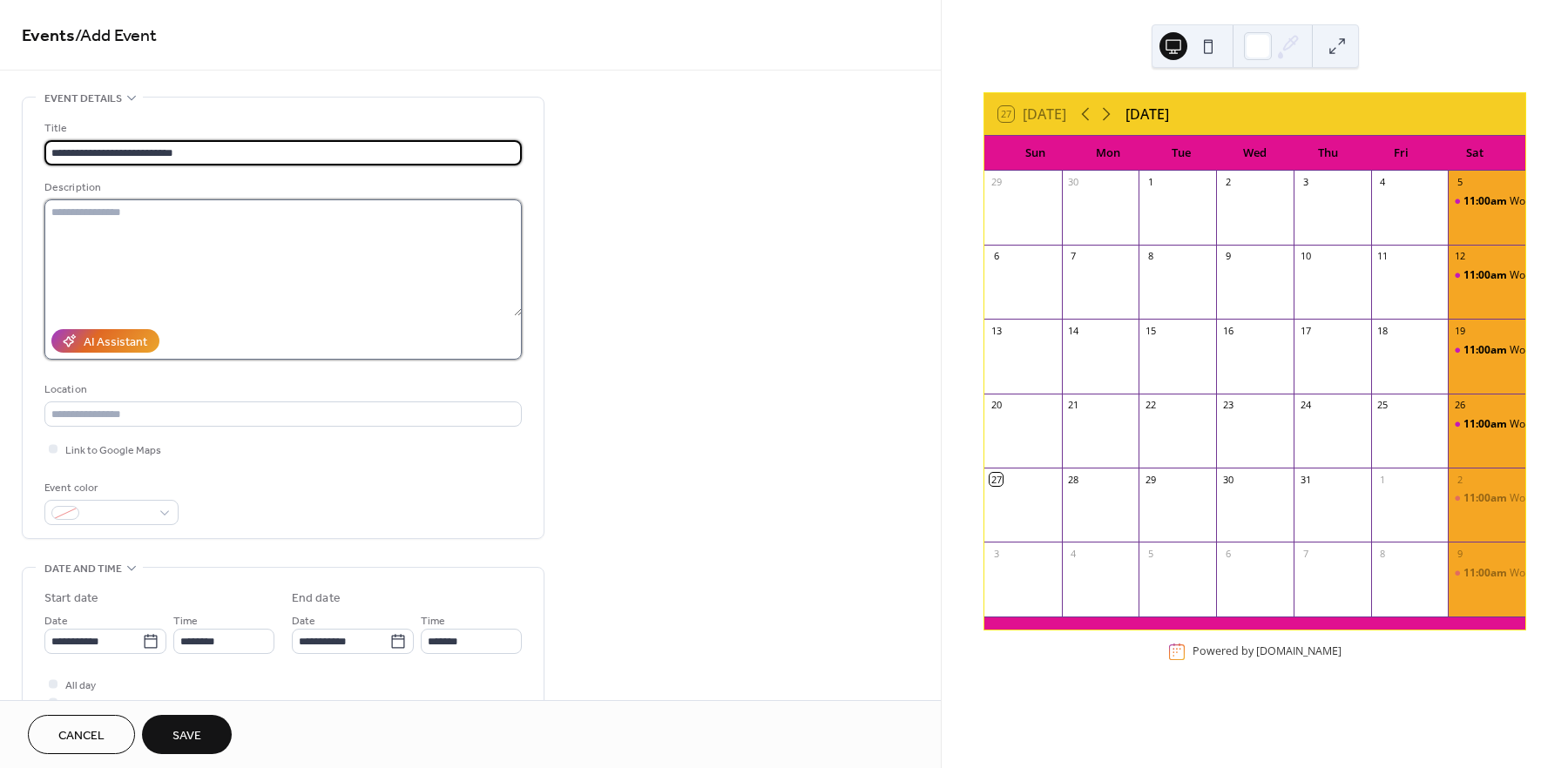 click at bounding box center [283, 258] 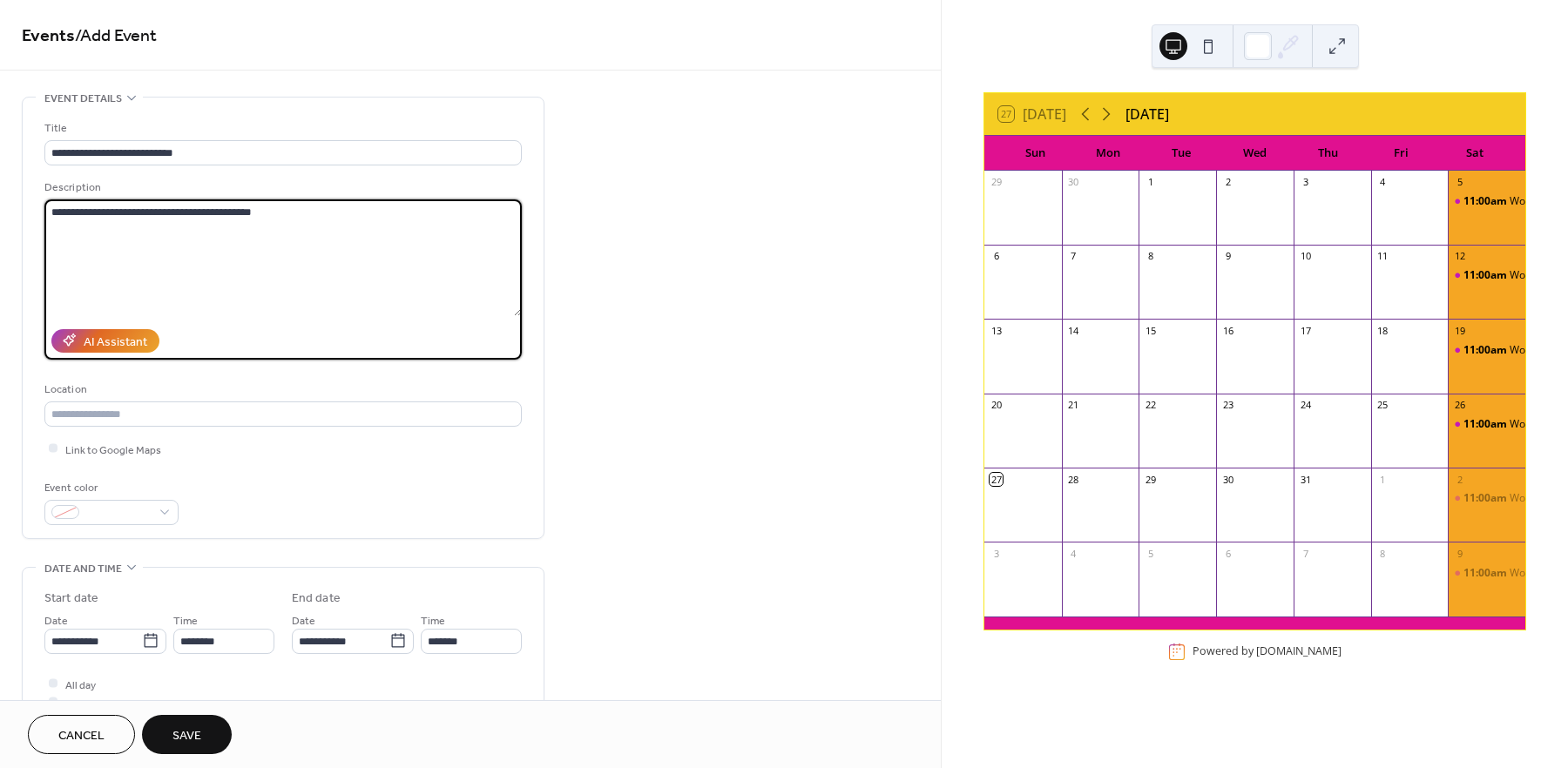 click on "**********" at bounding box center (283, 258) 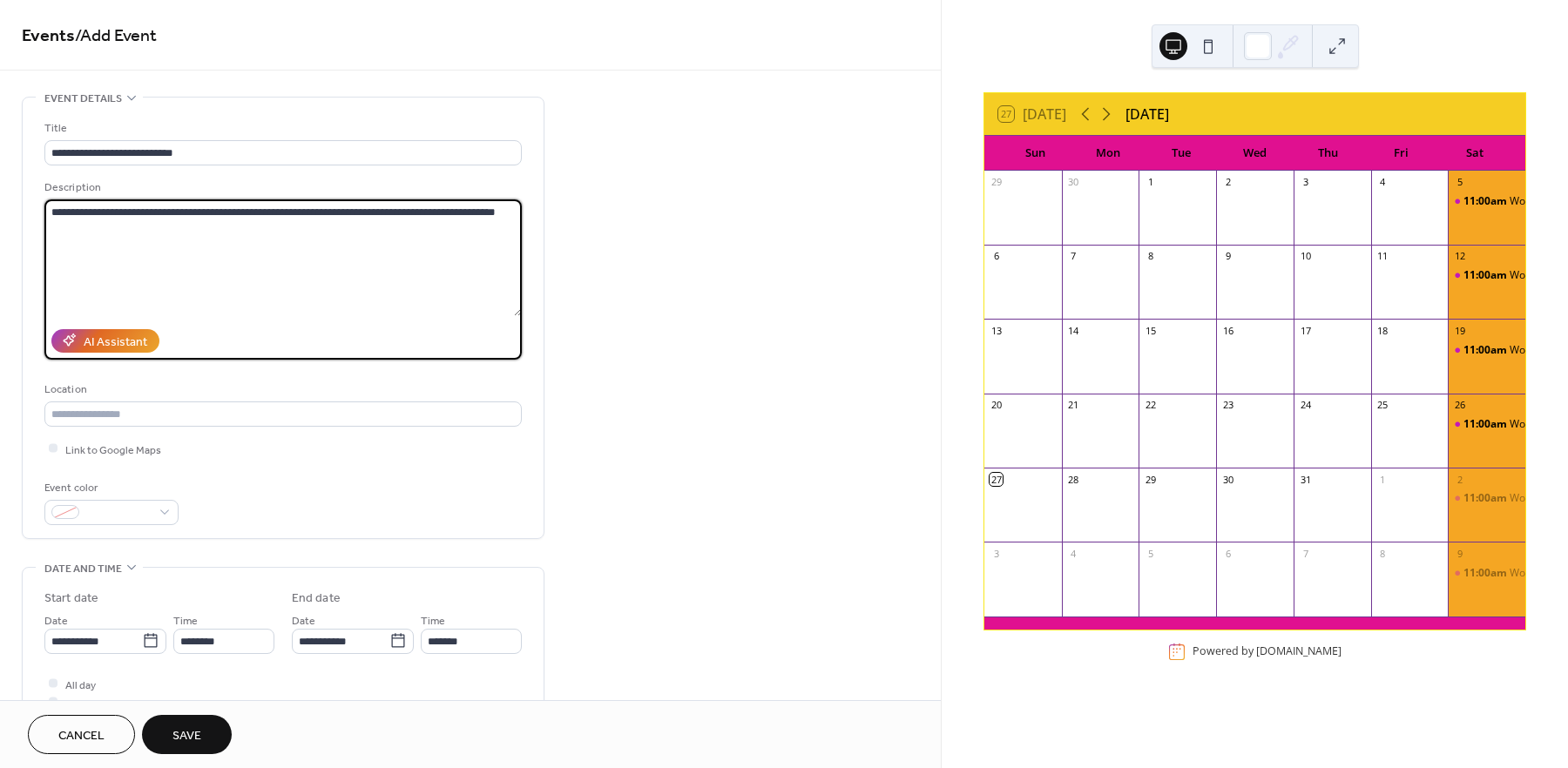 click on "**********" at bounding box center [283, 258] 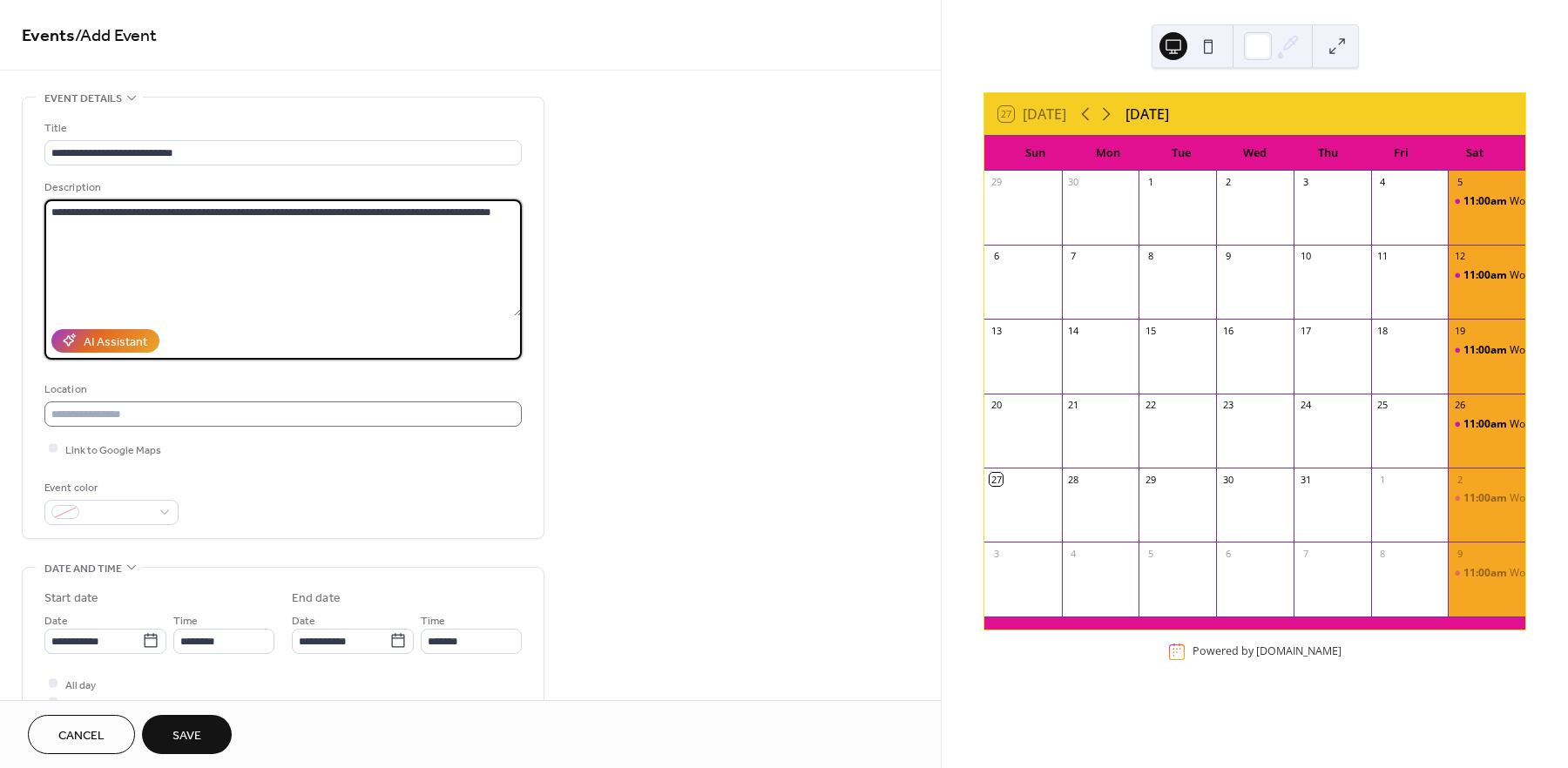 type on "**********" 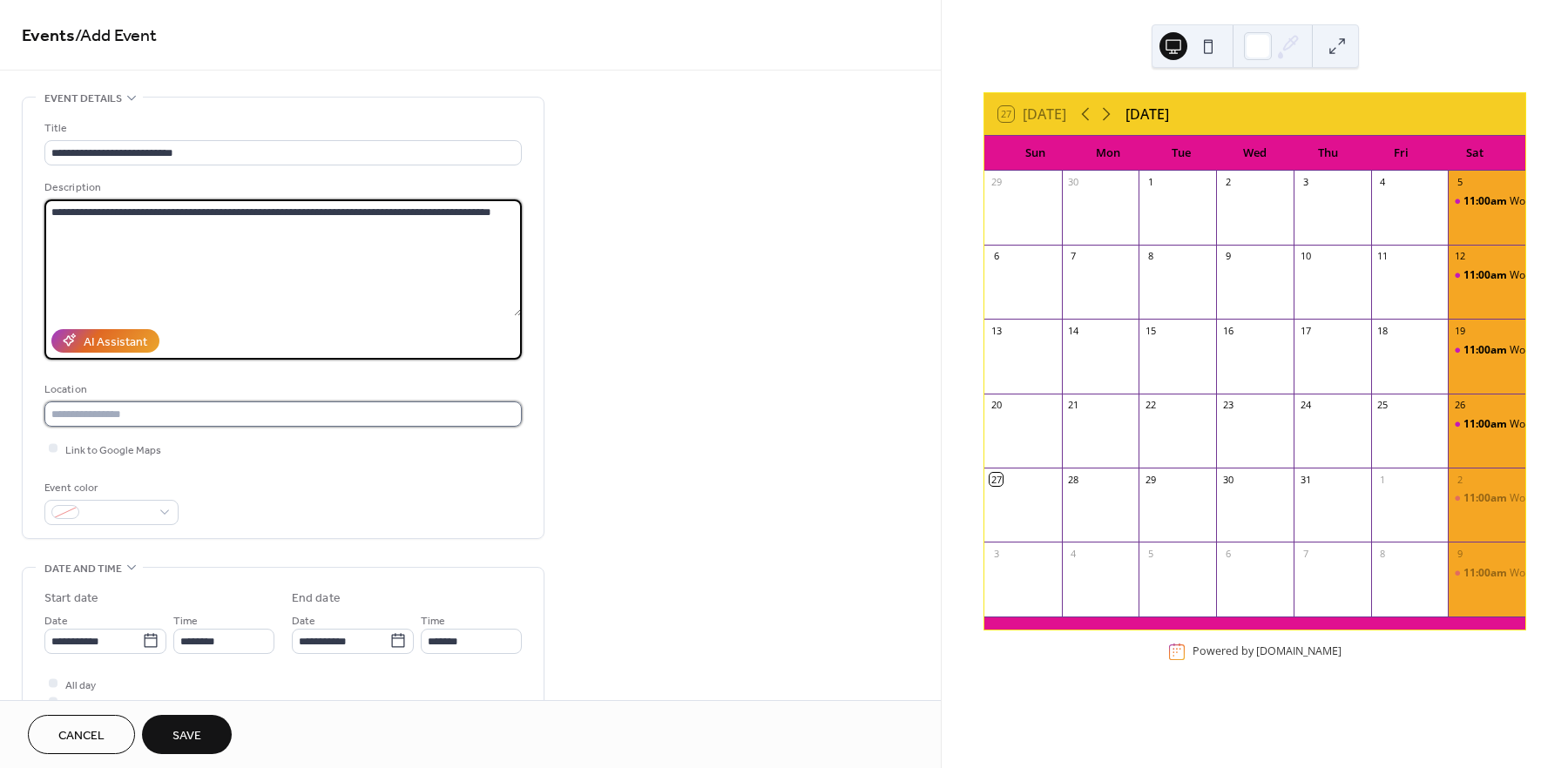 click at bounding box center [283, 414] 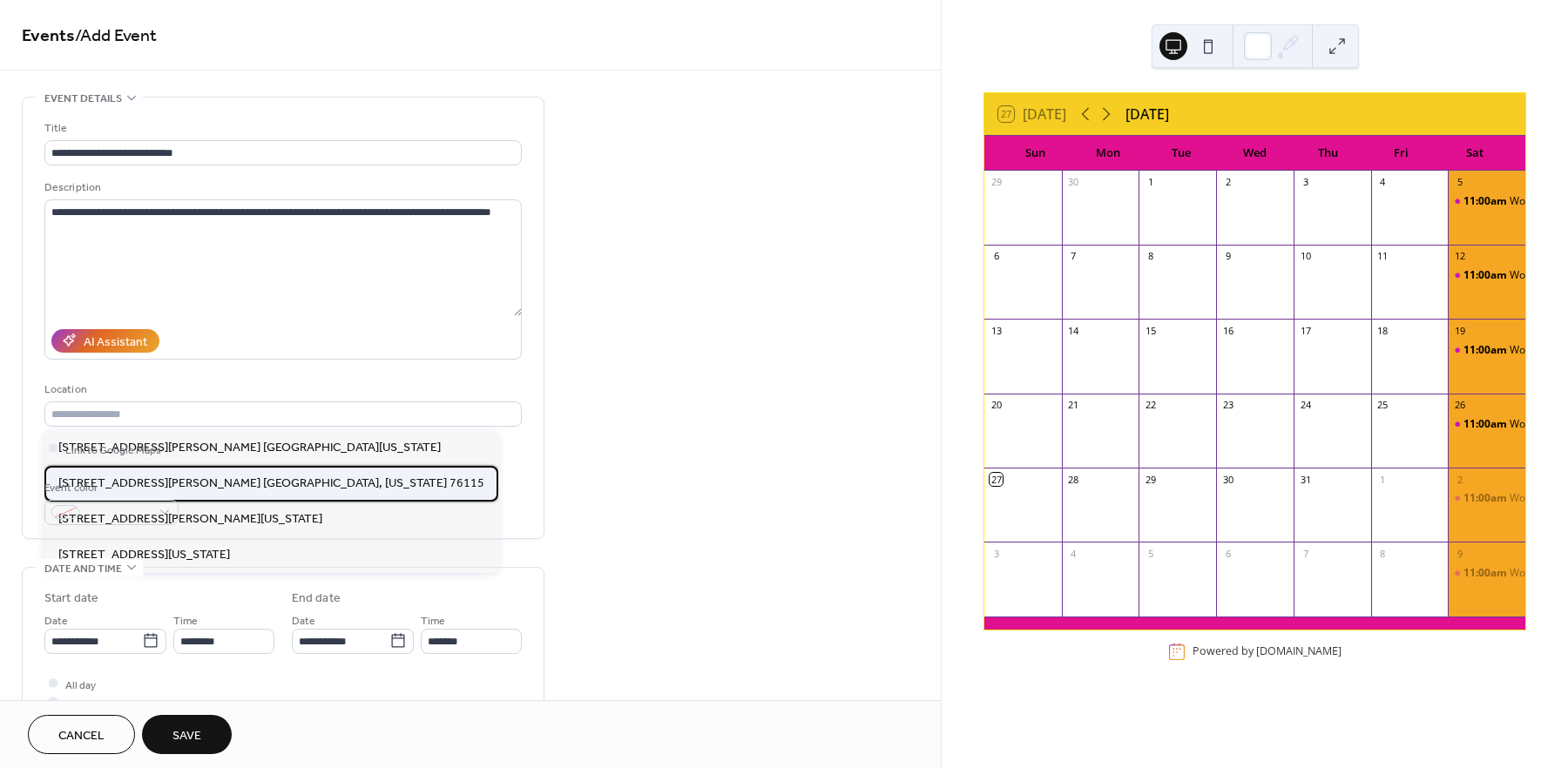 click on "4000 East Berry Rd. Fort Worth, Texas 76115" at bounding box center (271, 483) 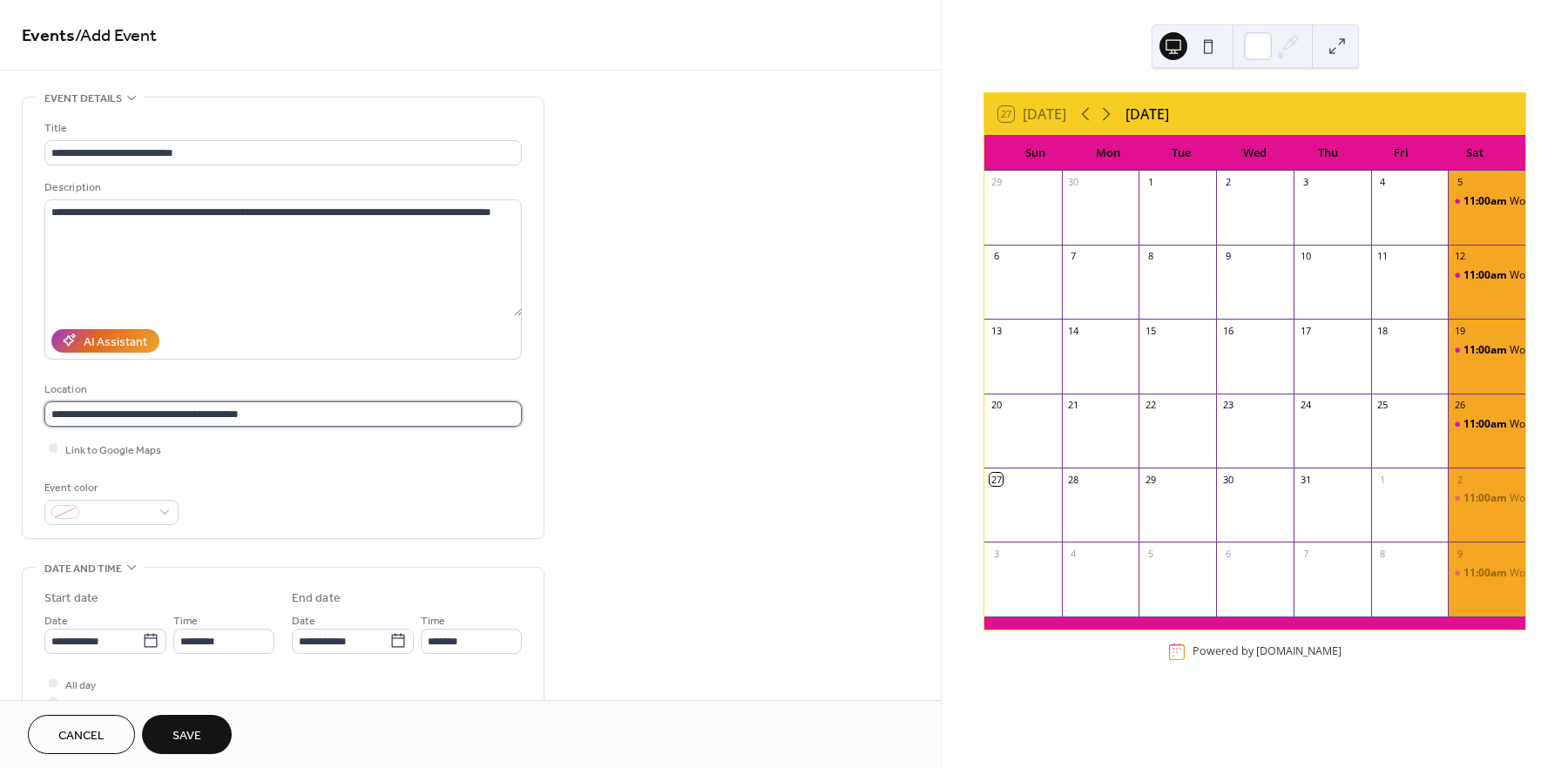 click on "**********" at bounding box center (283, 414) 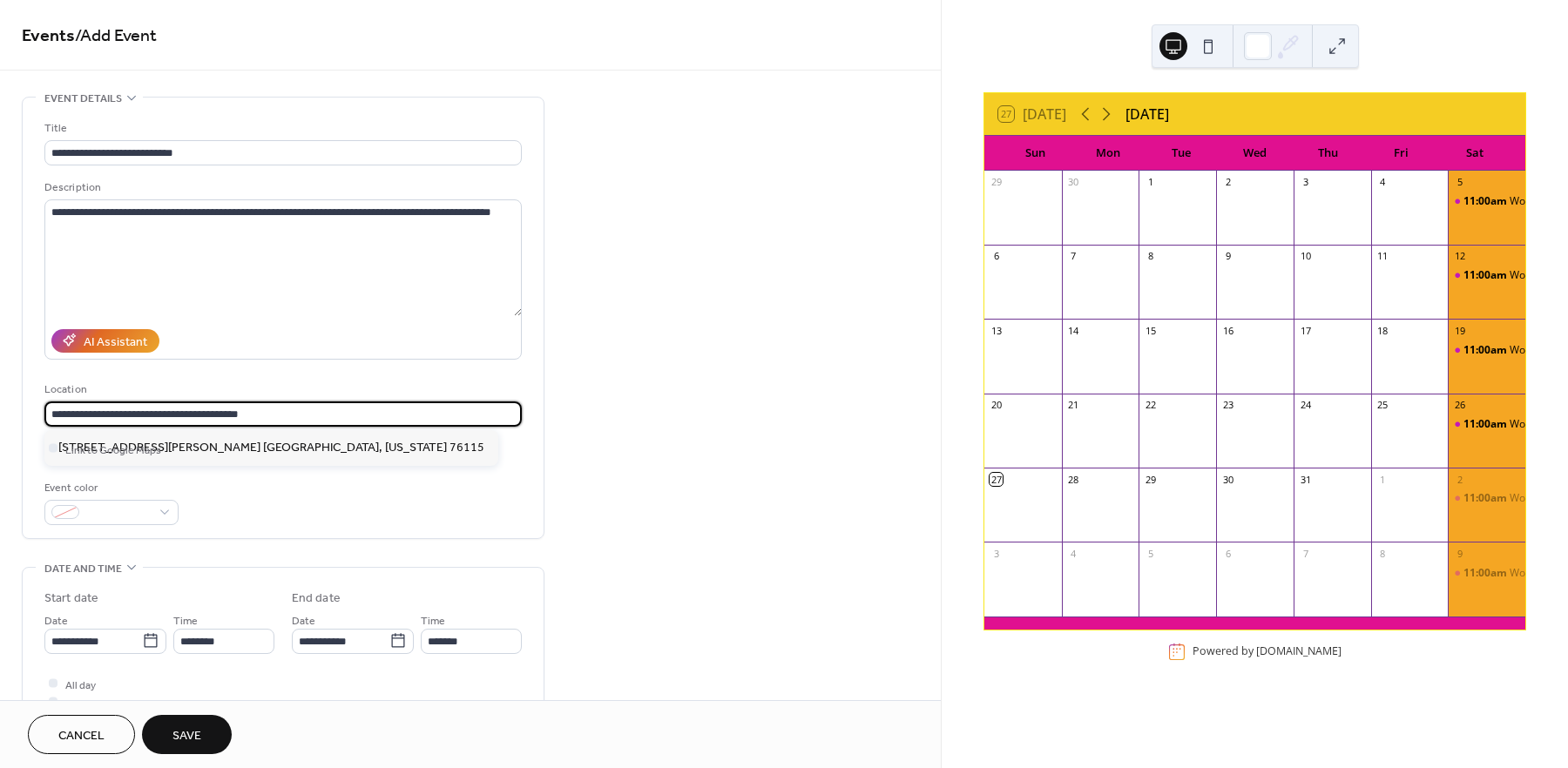 click on "**********" at bounding box center [283, 414] 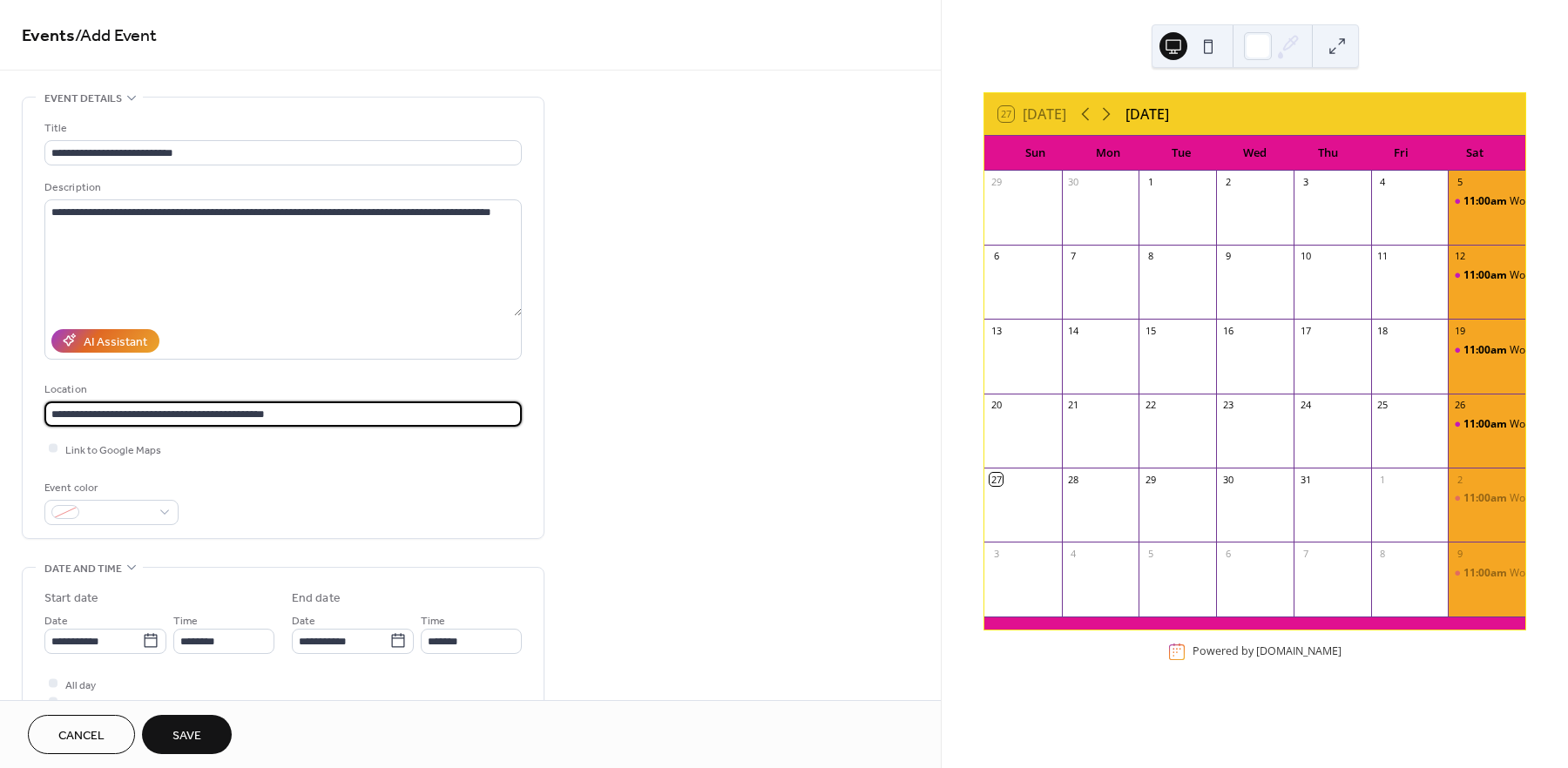 type on "**********" 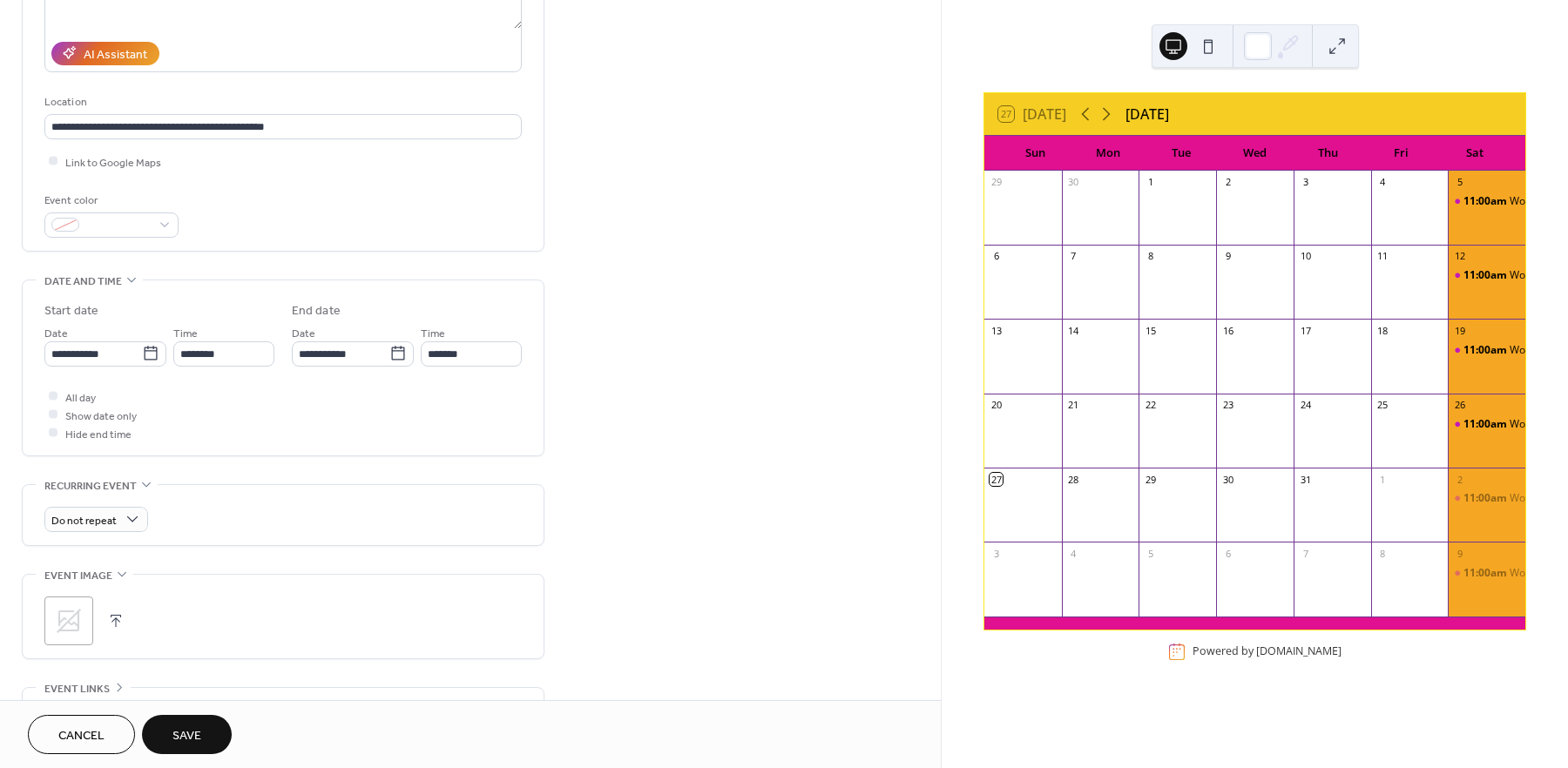 scroll, scrollTop: 314, scrollLeft: 0, axis: vertical 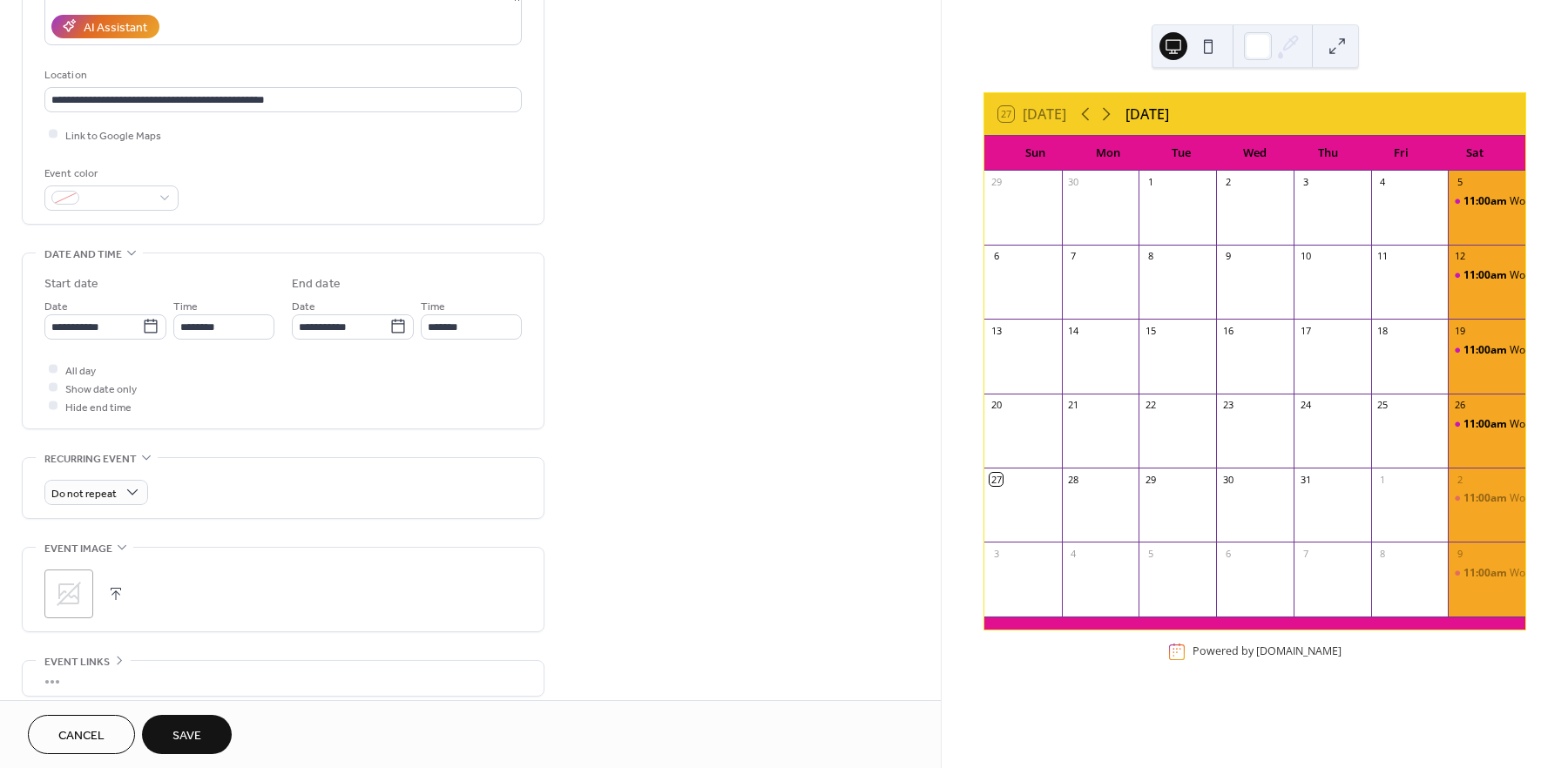 click at bounding box center (116, 594) 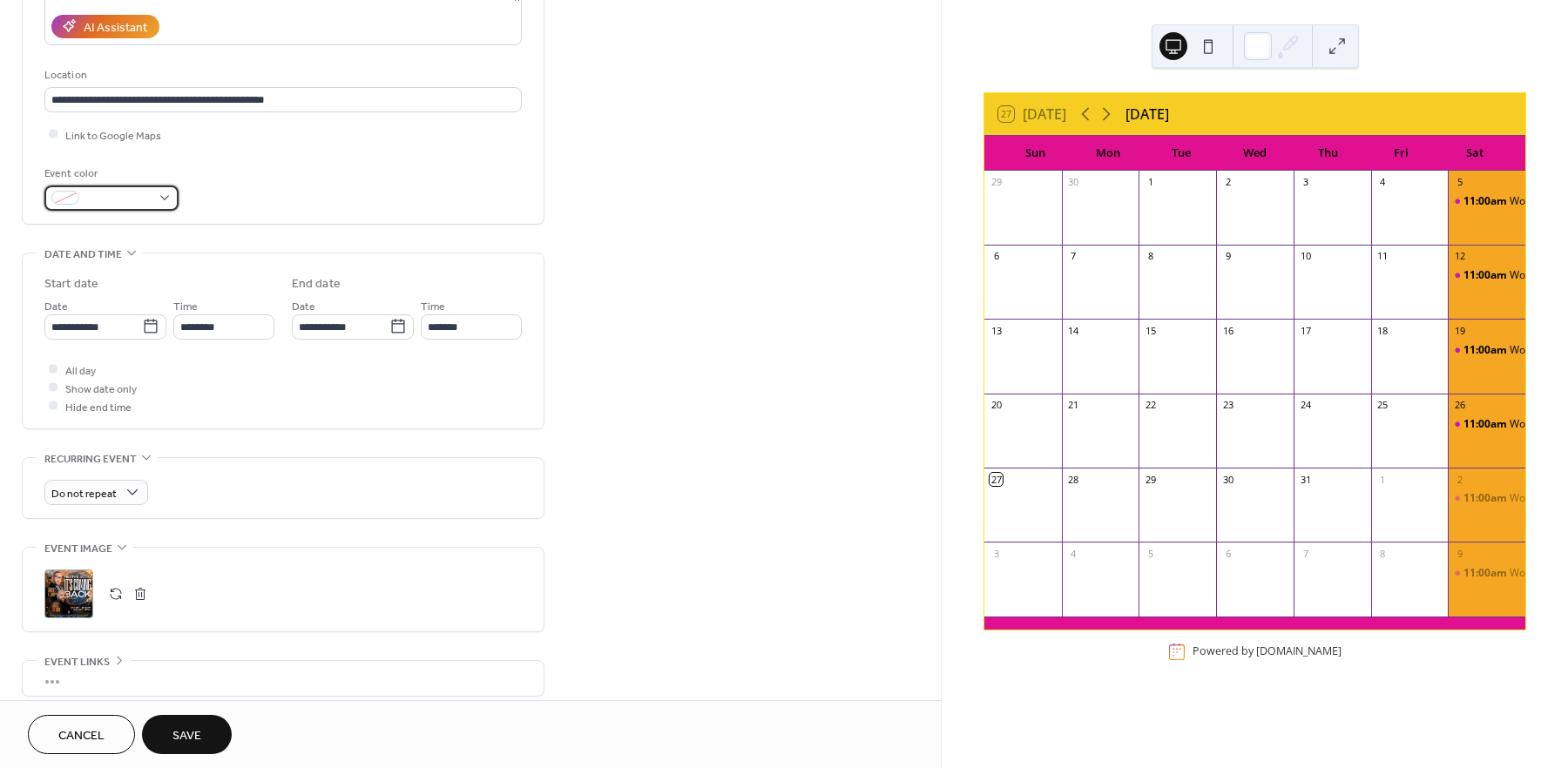 click at bounding box center [112, 198] 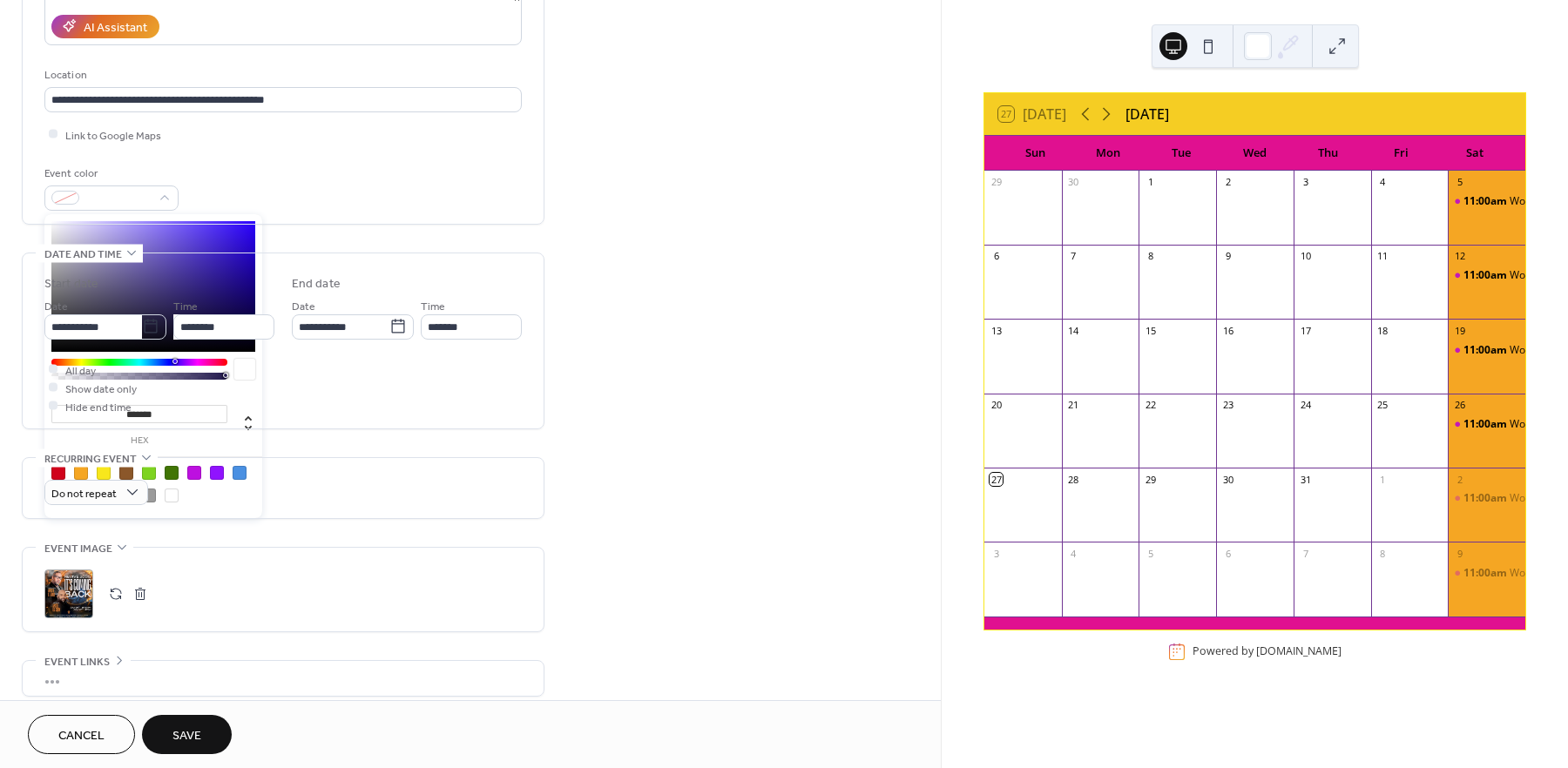 click at bounding box center [139, 362] 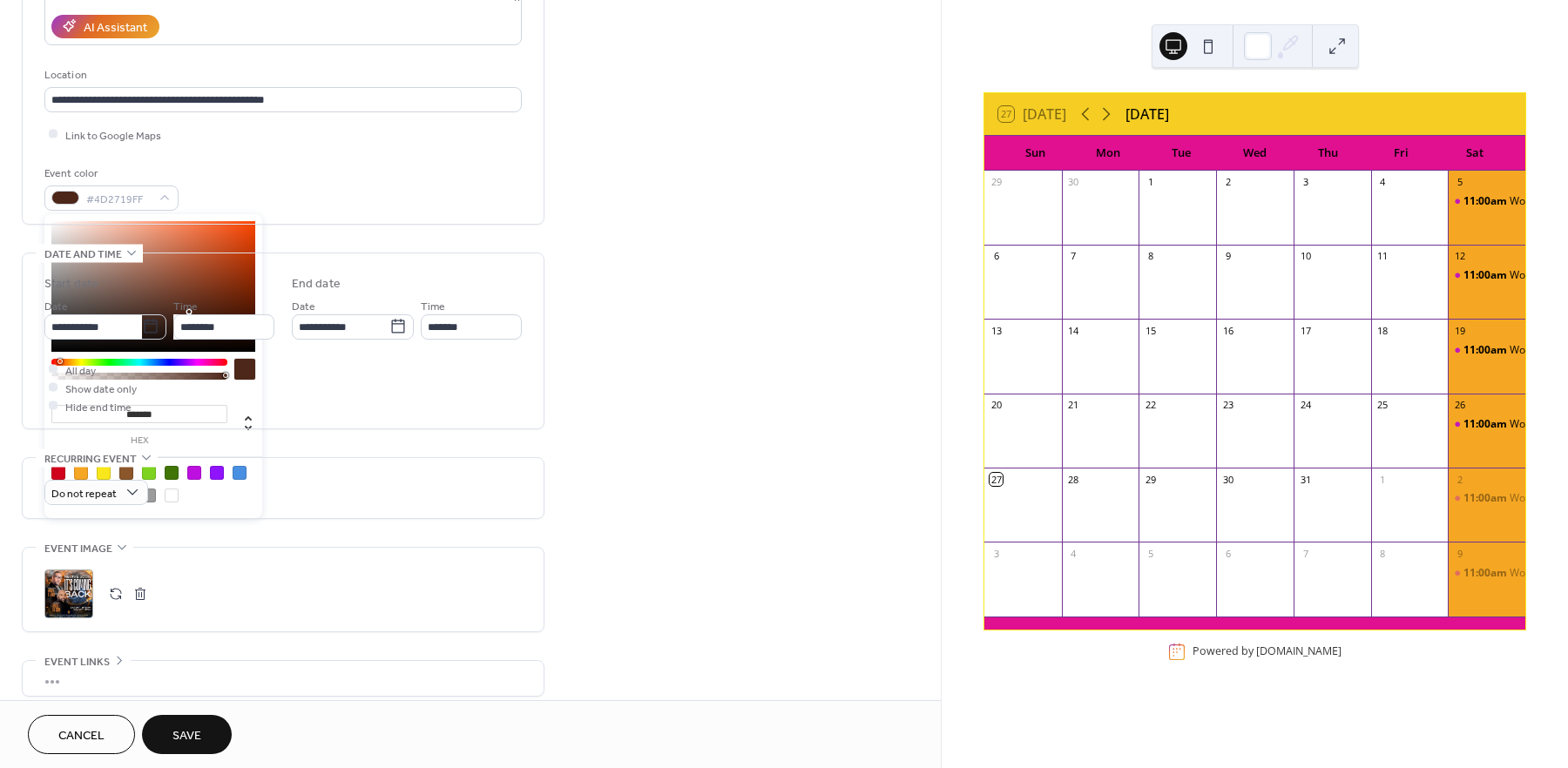 click at bounding box center (139, 362) 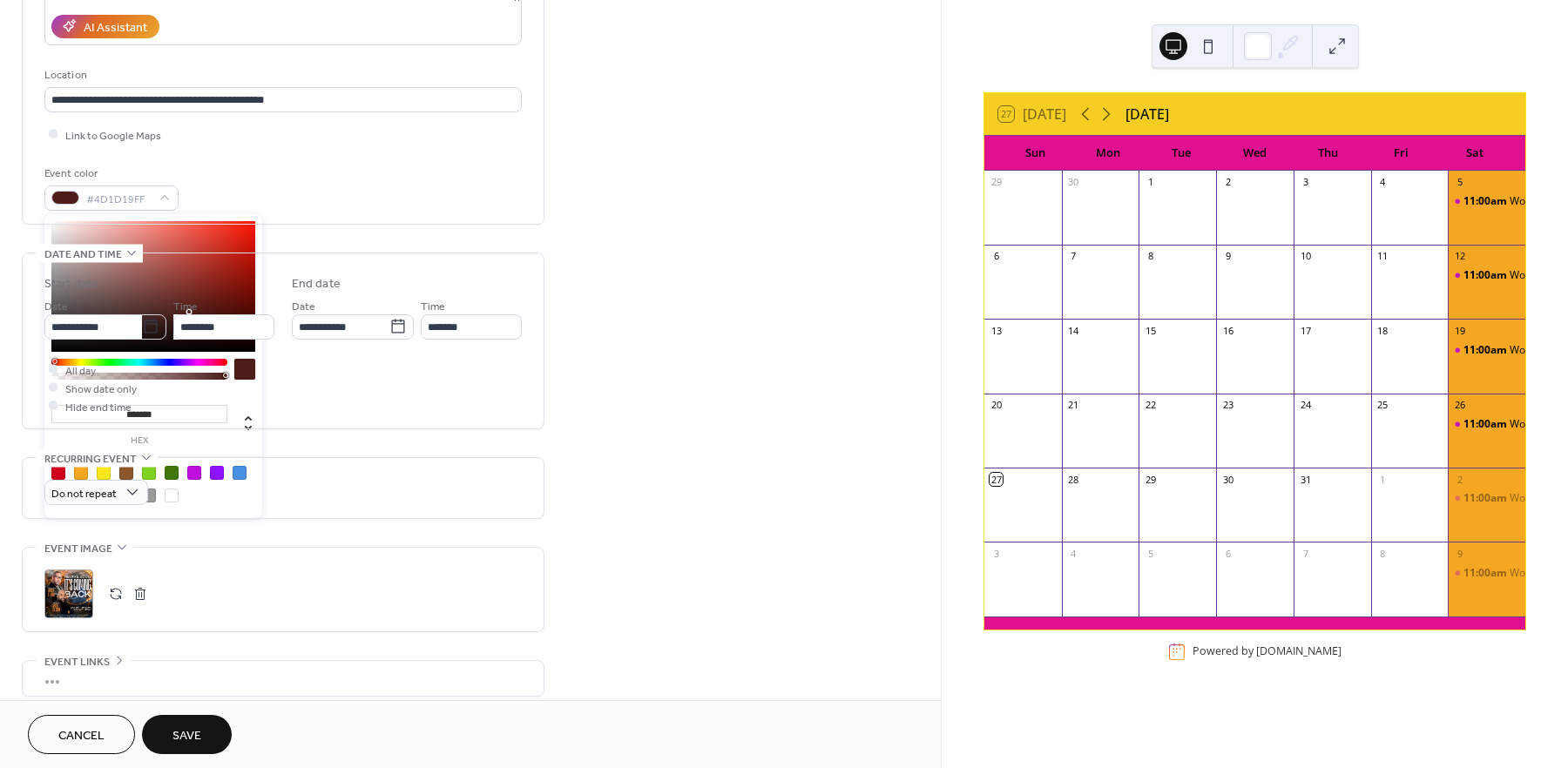 click at bounding box center [139, 374] 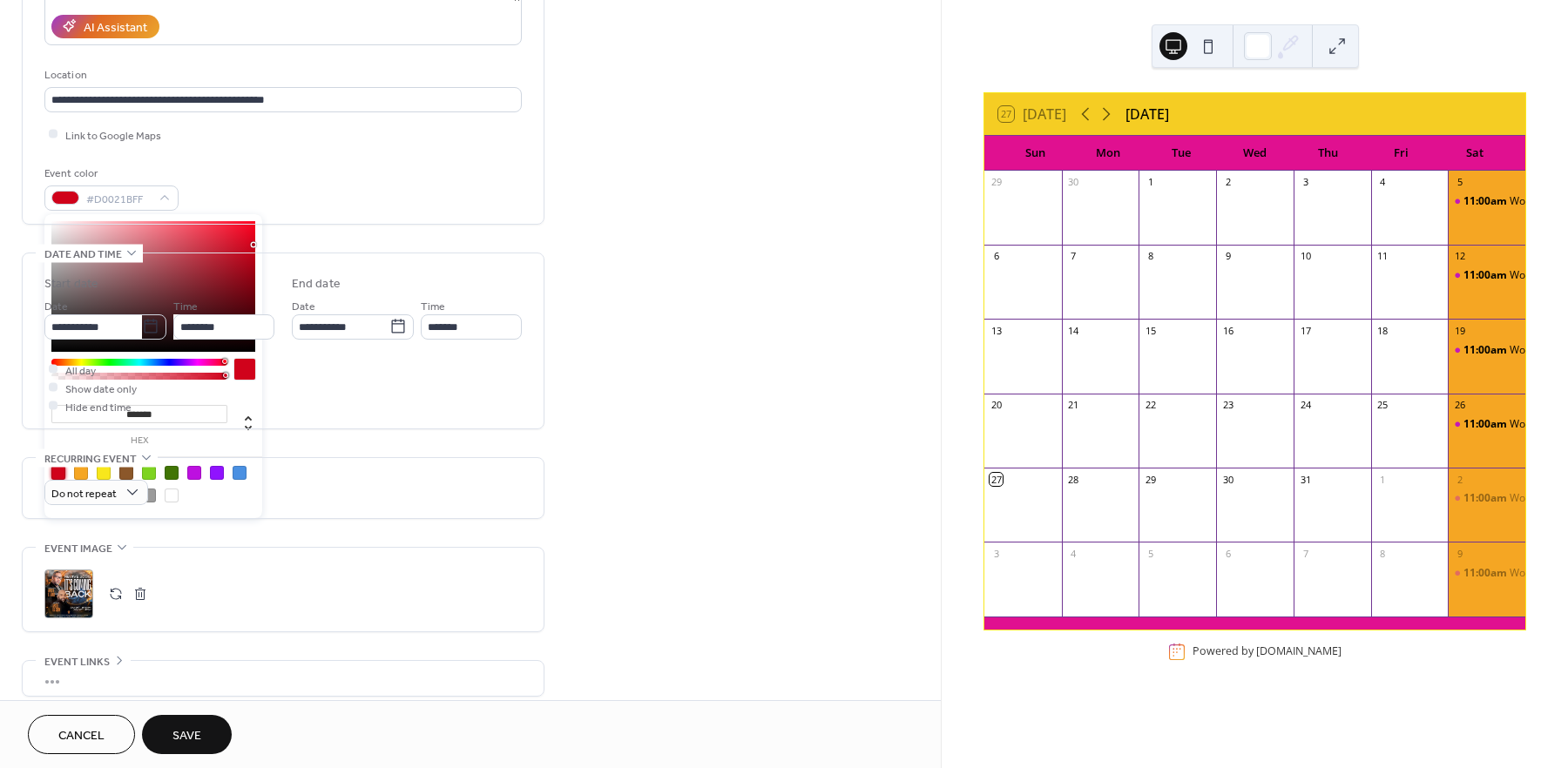 click at bounding box center (139, 362) 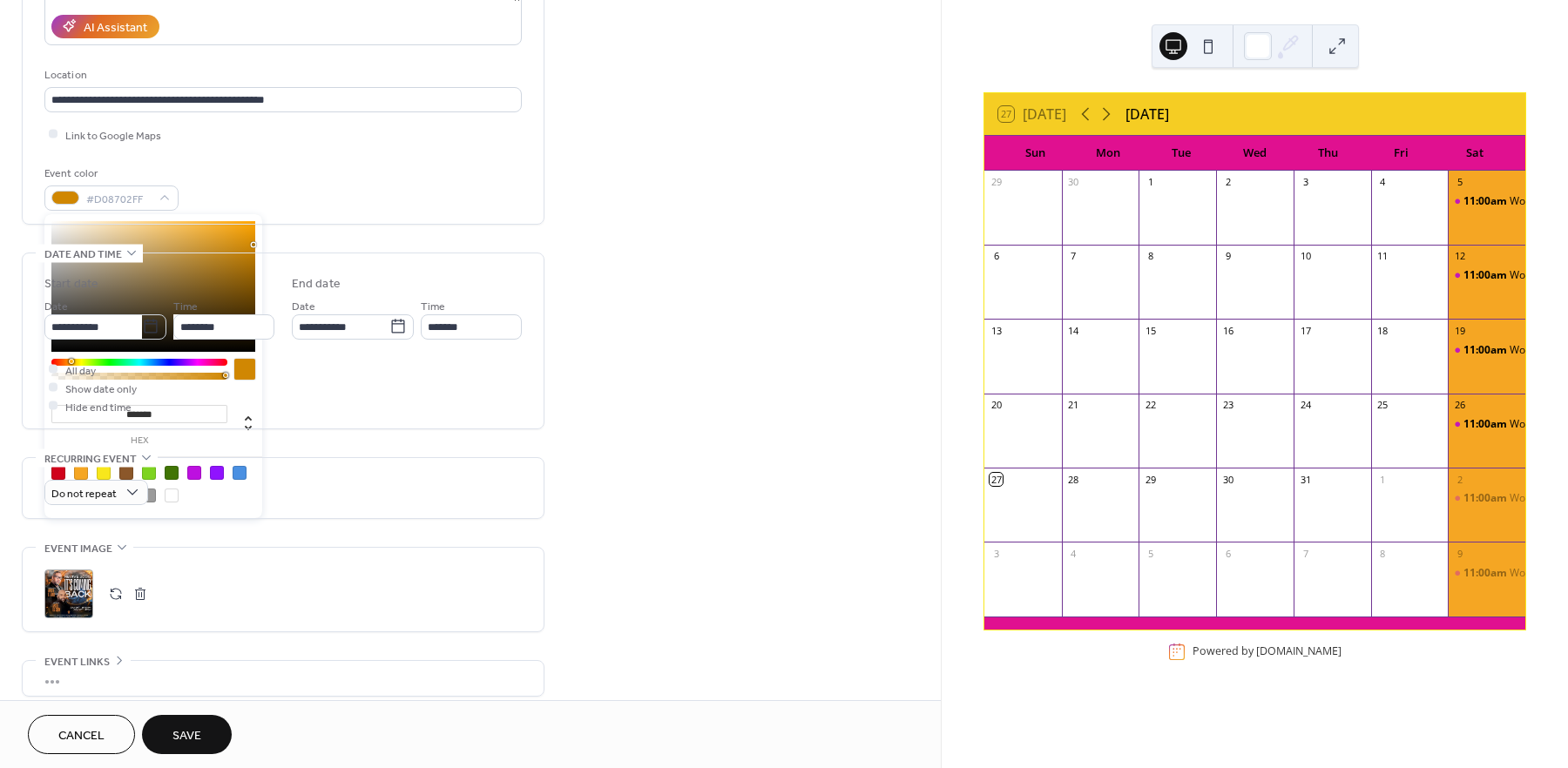 drag, startPoint x: 152, startPoint y: 358, endPoint x: 65, endPoint y: 362, distance: 87.09191 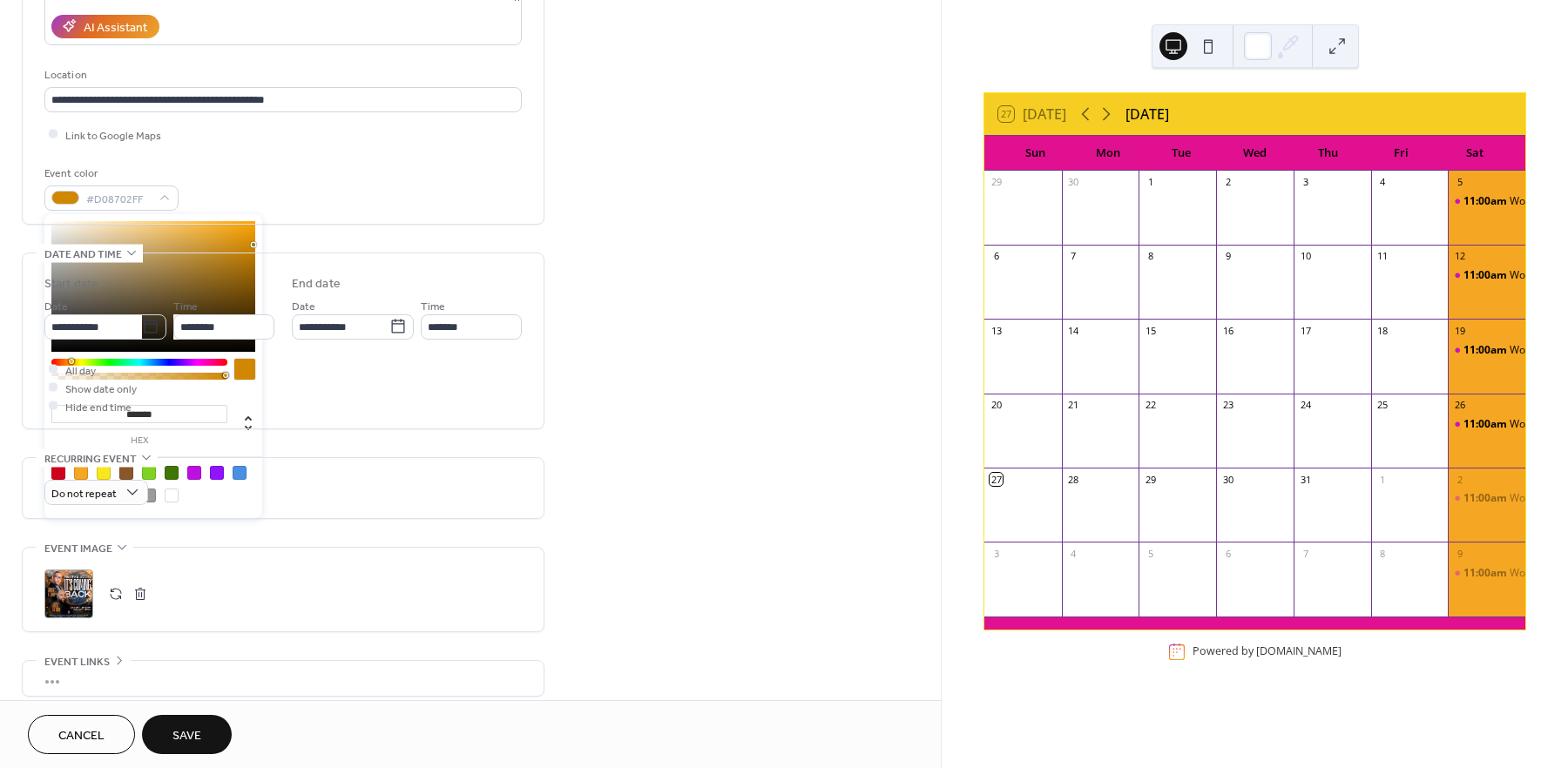 click at bounding box center (139, 362) 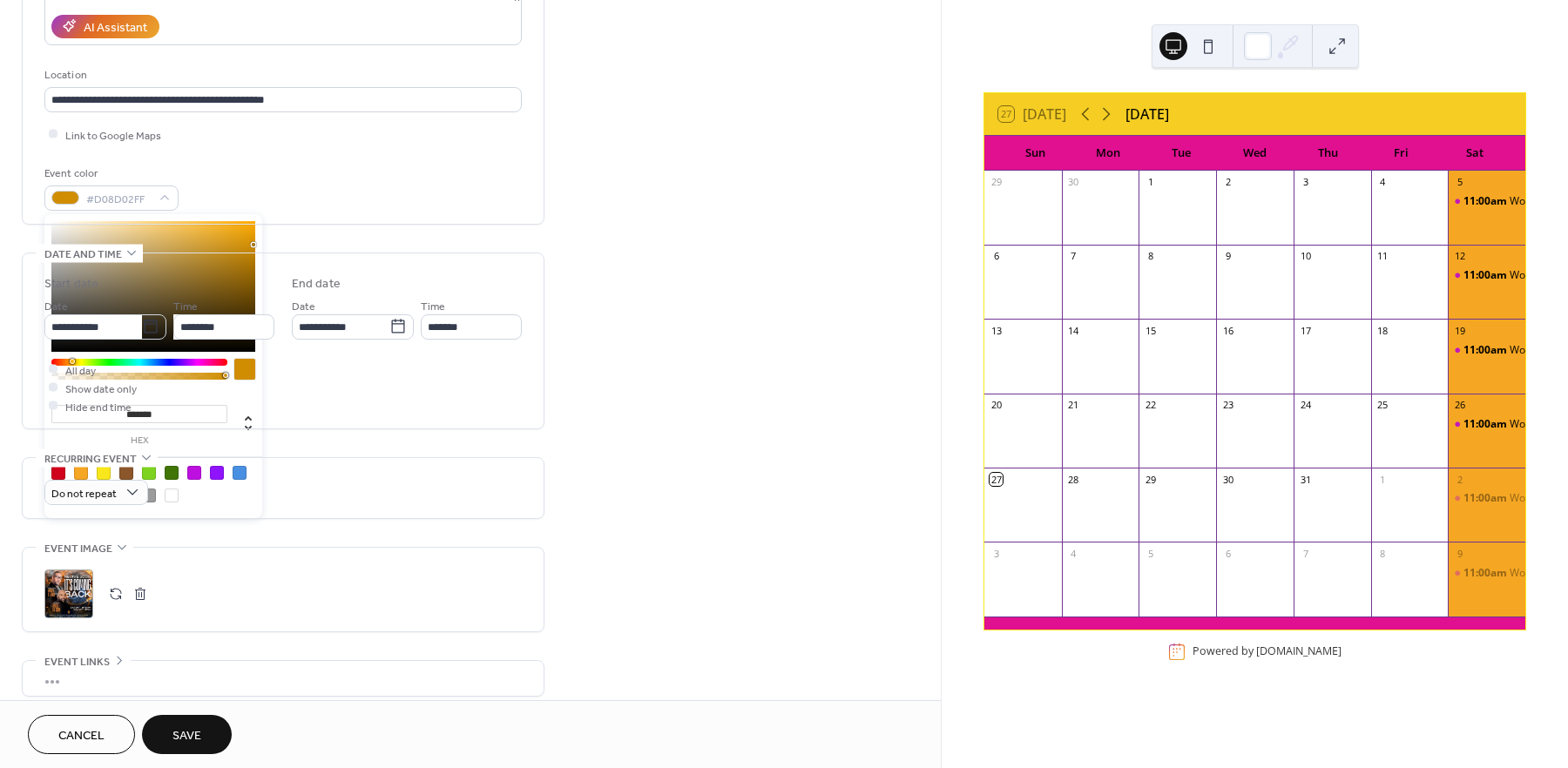 click at bounding box center (72, 361) 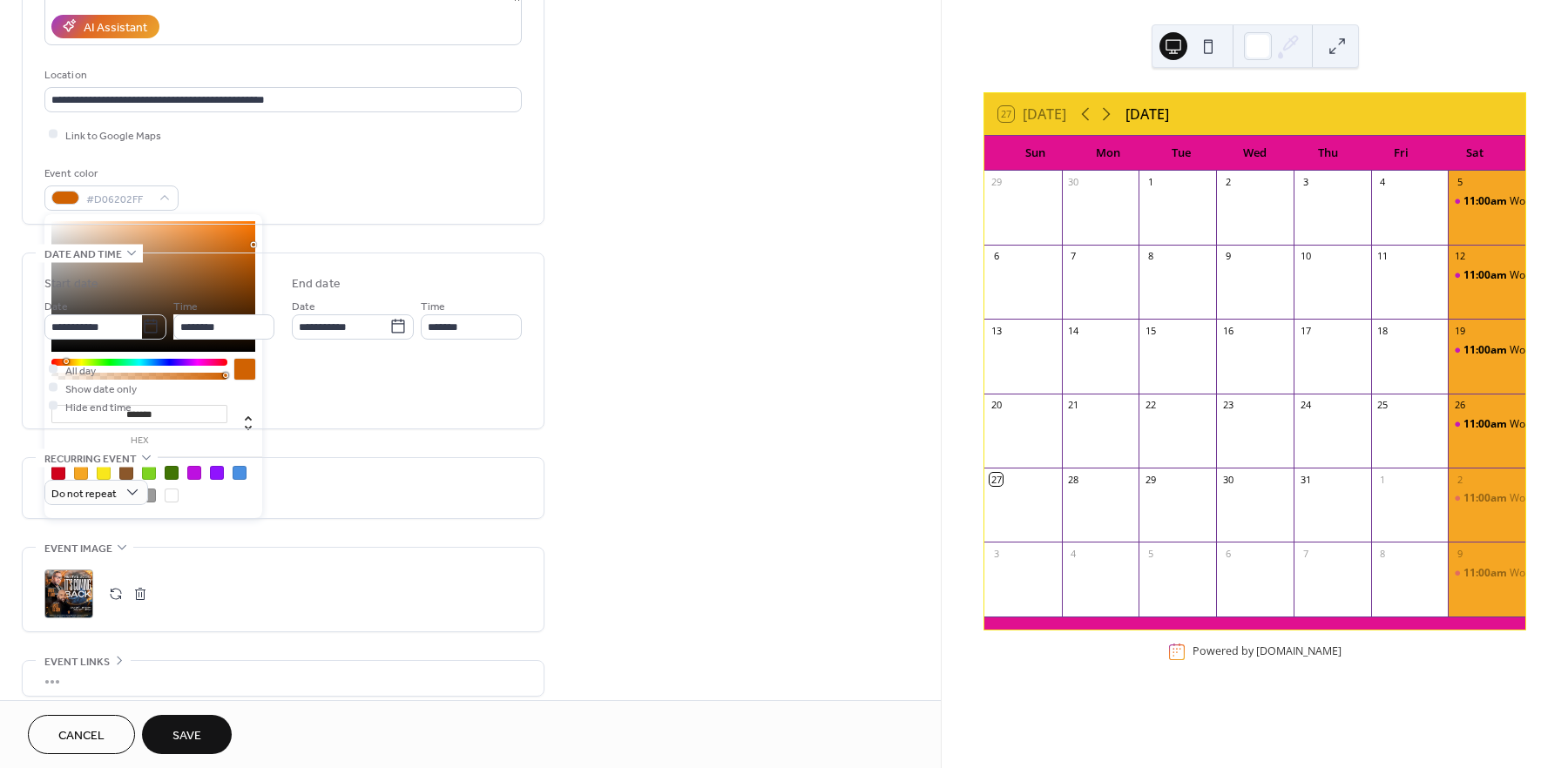 click at bounding box center (153, 286) 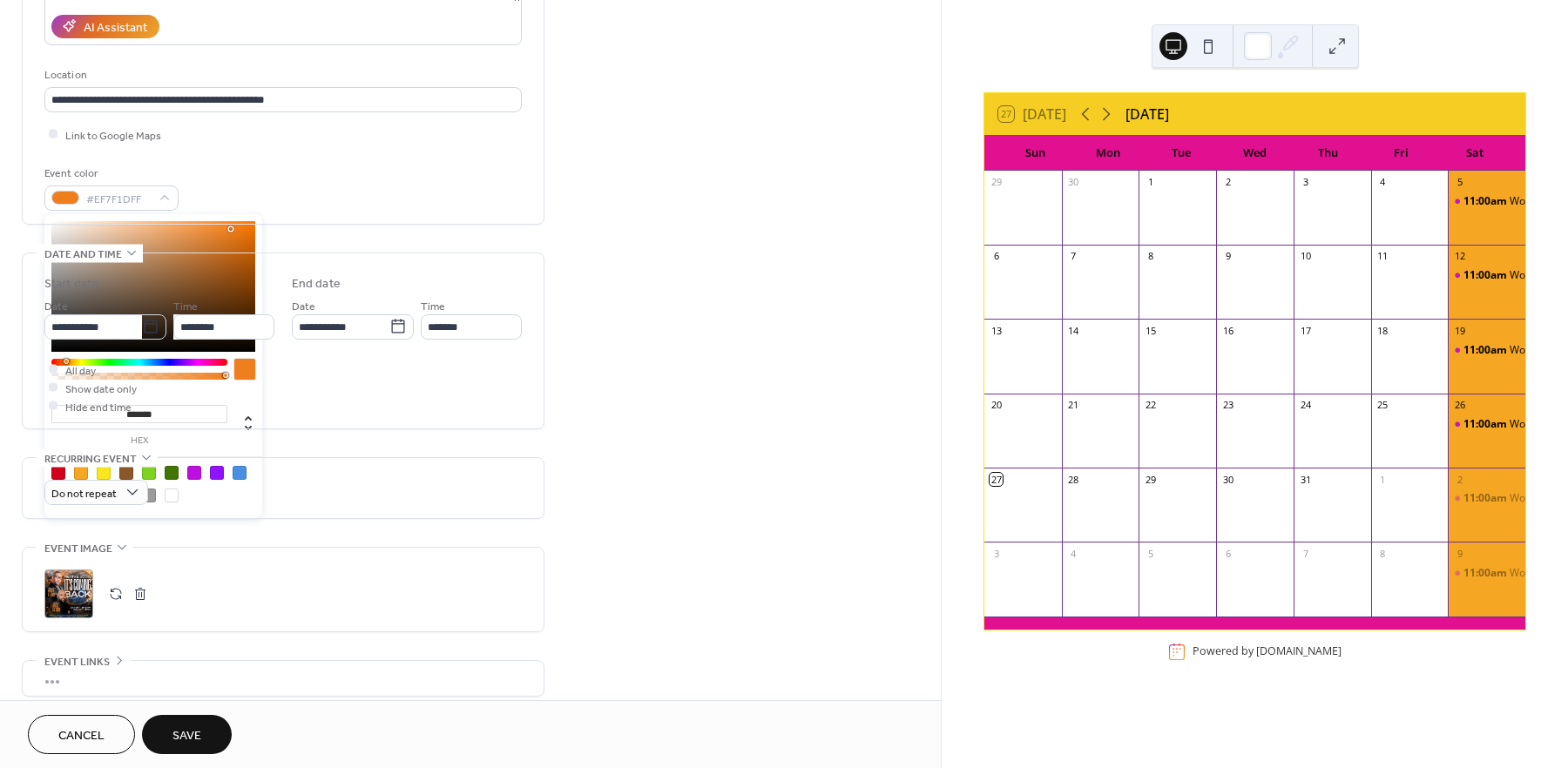 type on "*******" 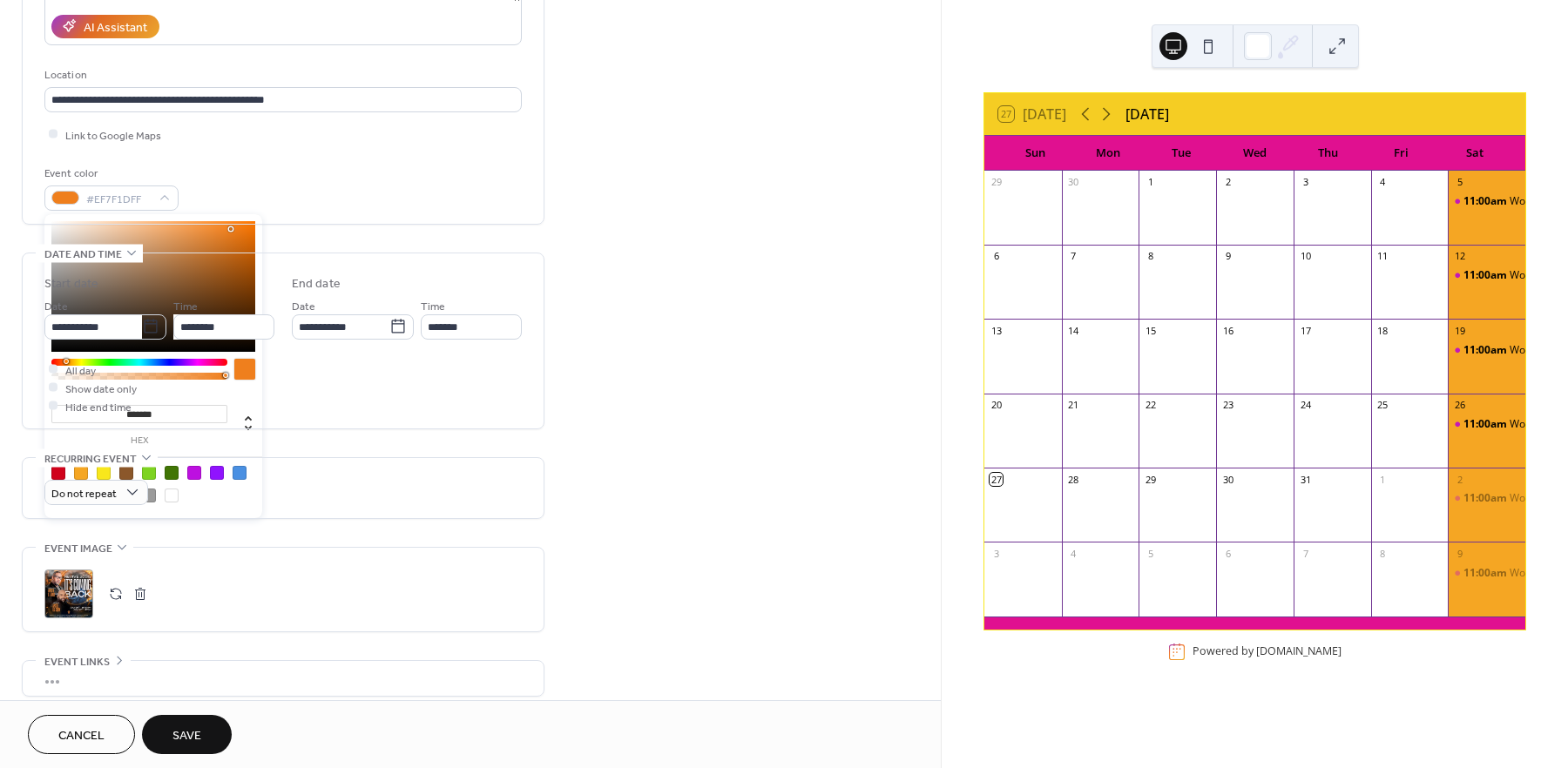 click at bounding box center [245, 369] 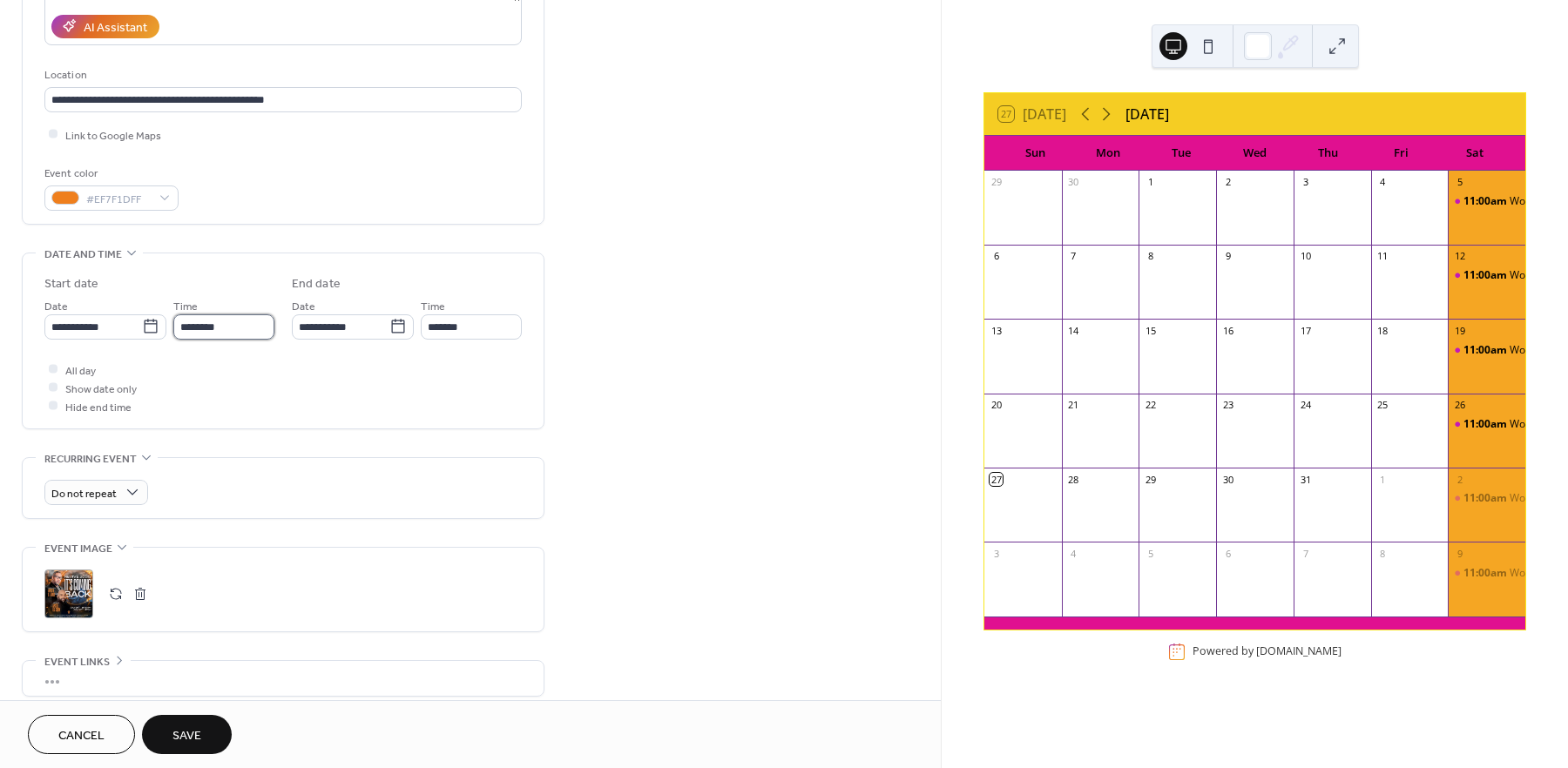 click on "********" at bounding box center [224, 327] 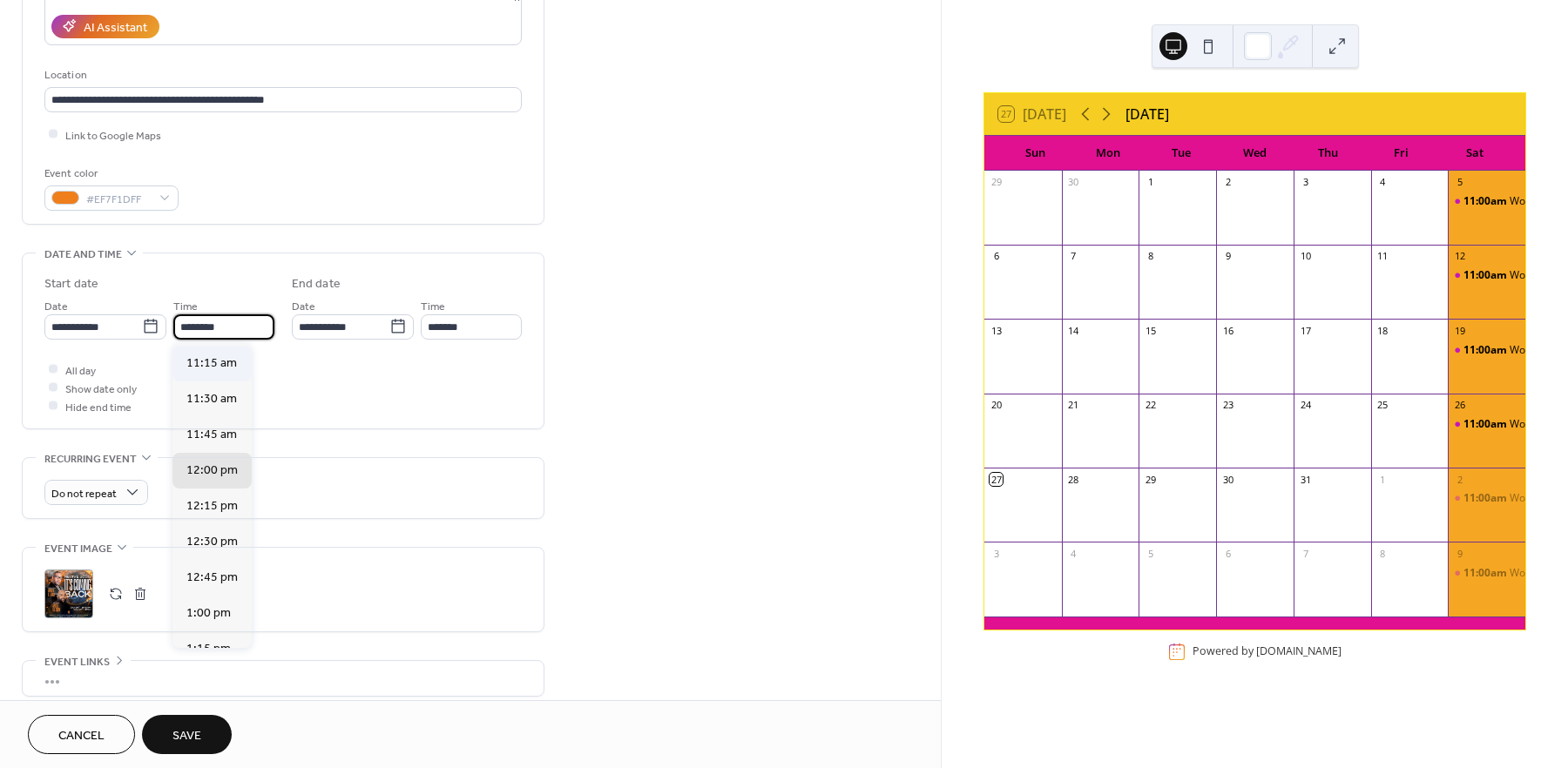 scroll, scrollTop: 1512, scrollLeft: 0, axis: vertical 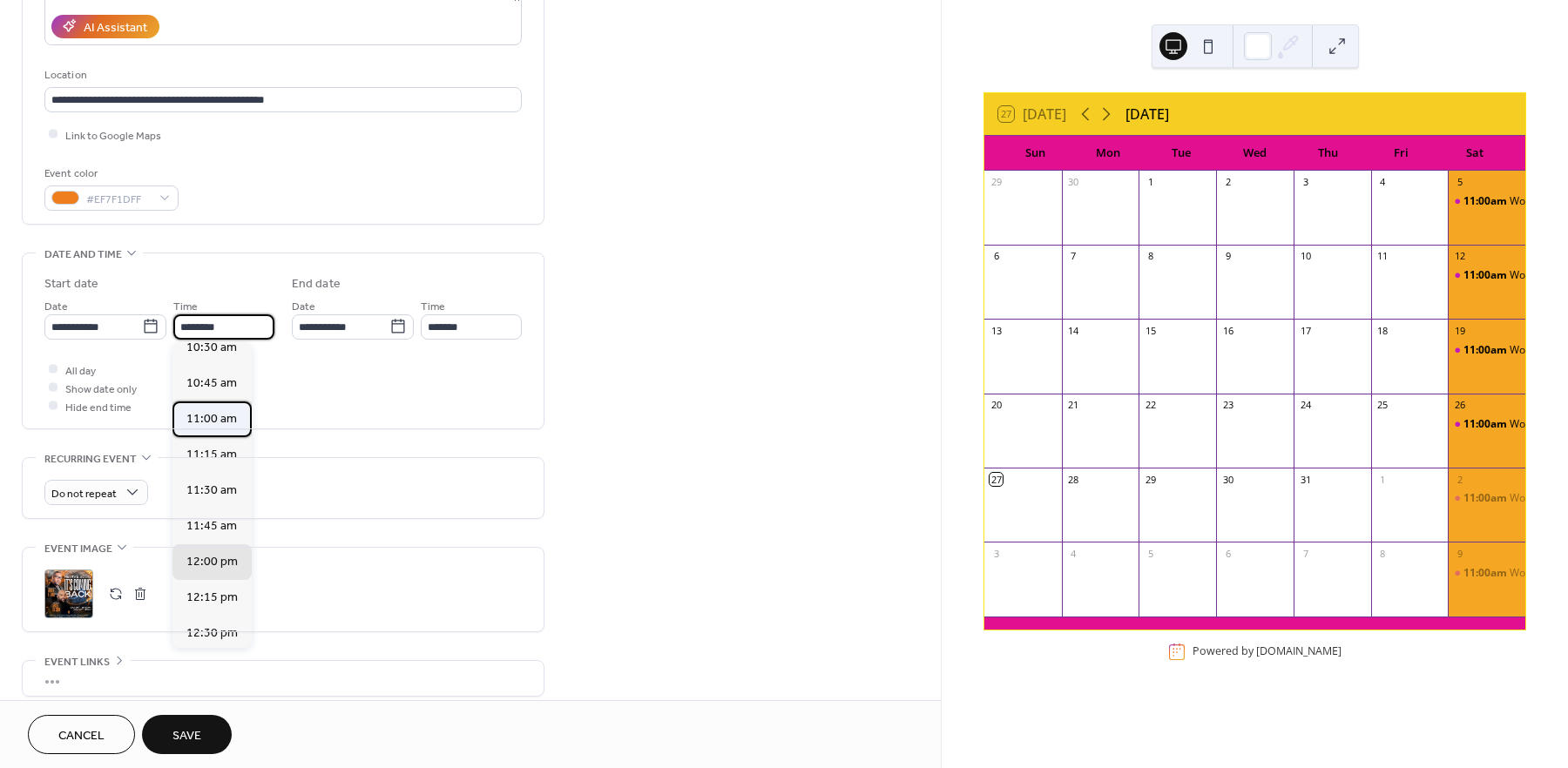 click on "11:00 am" at bounding box center (212, 419) 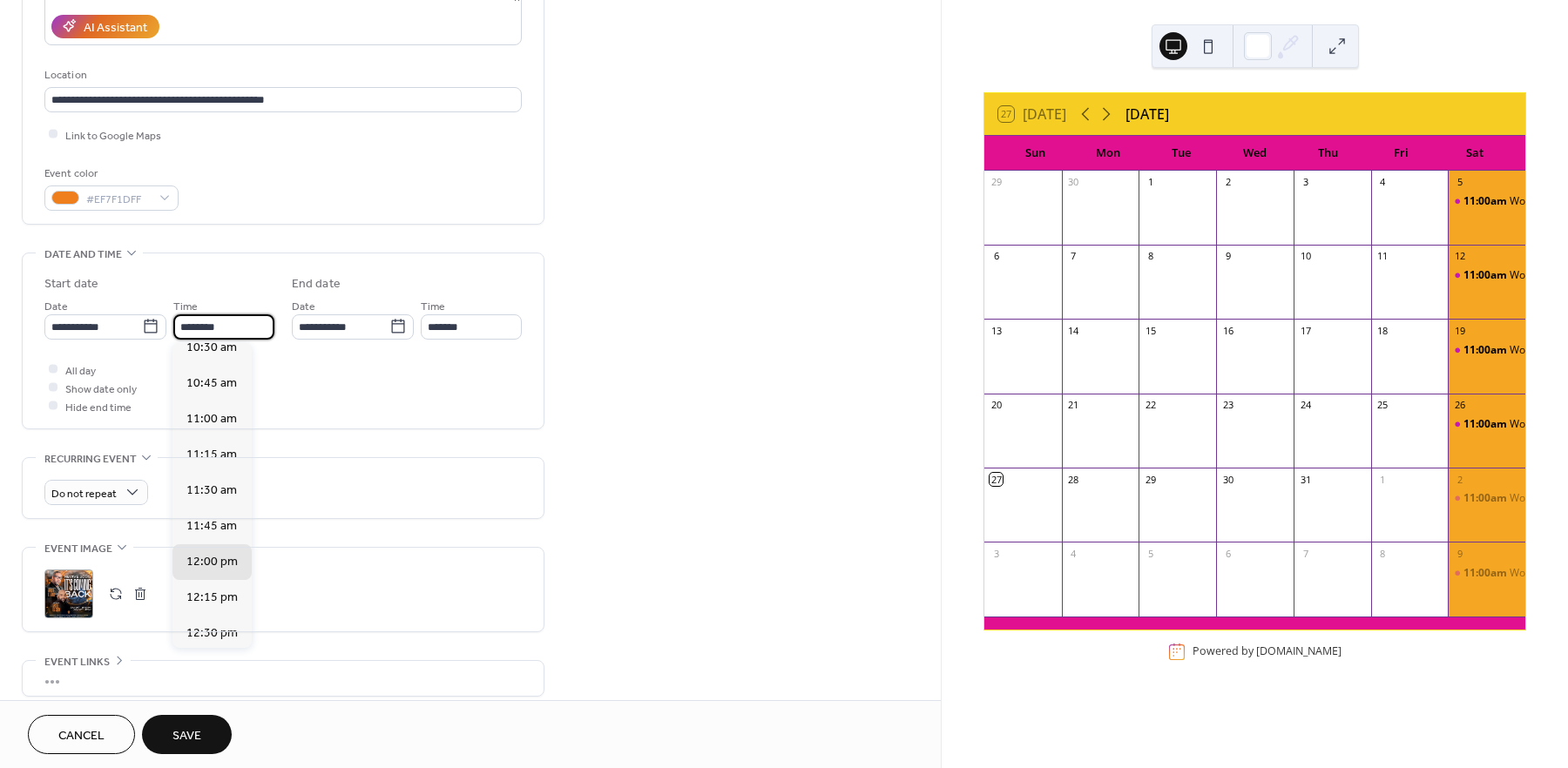 type on "********" 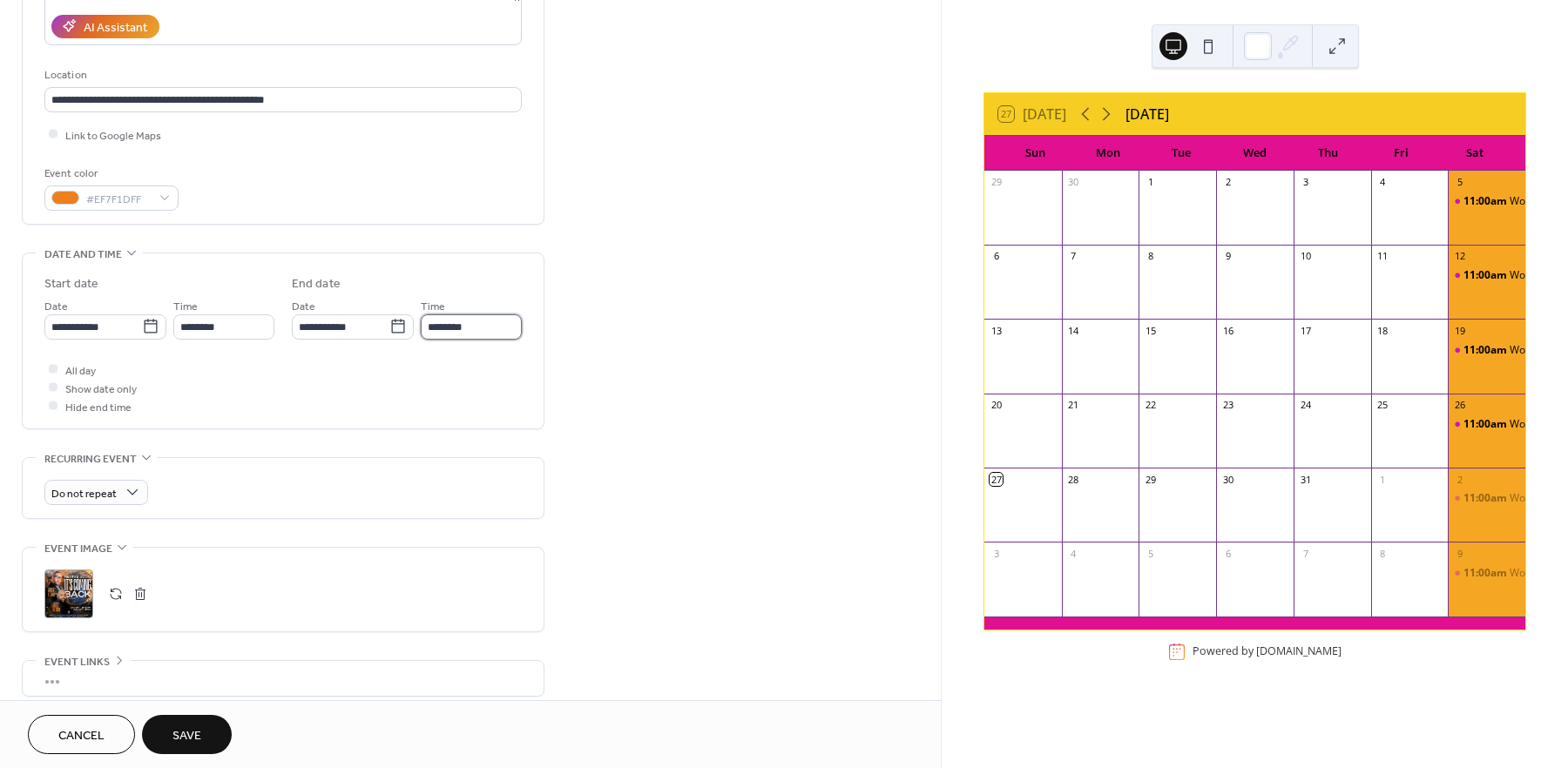click on "********" at bounding box center [471, 327] 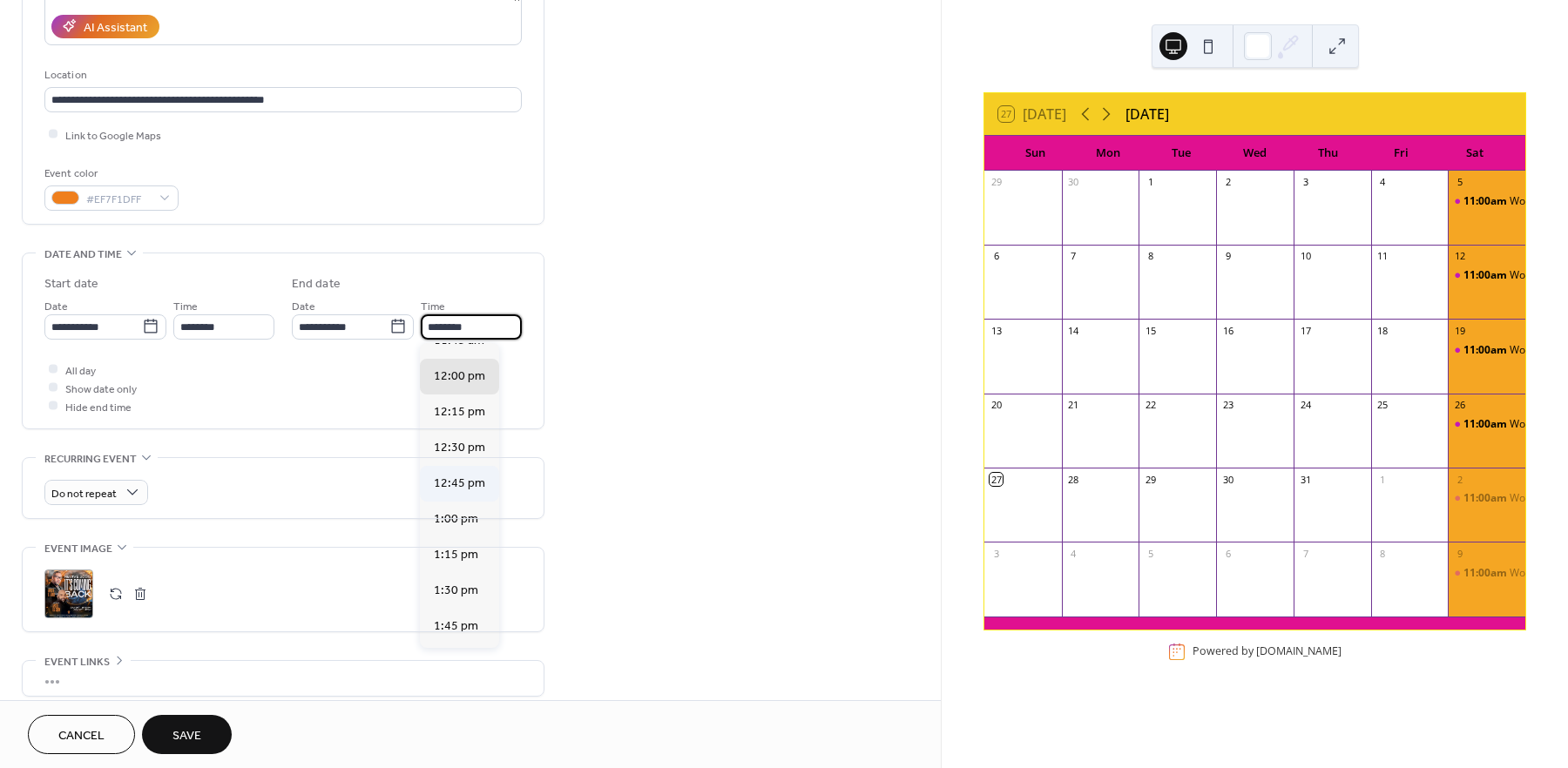 scroll, scrollTop: 137, scrollLeft: 0, axis: vertical 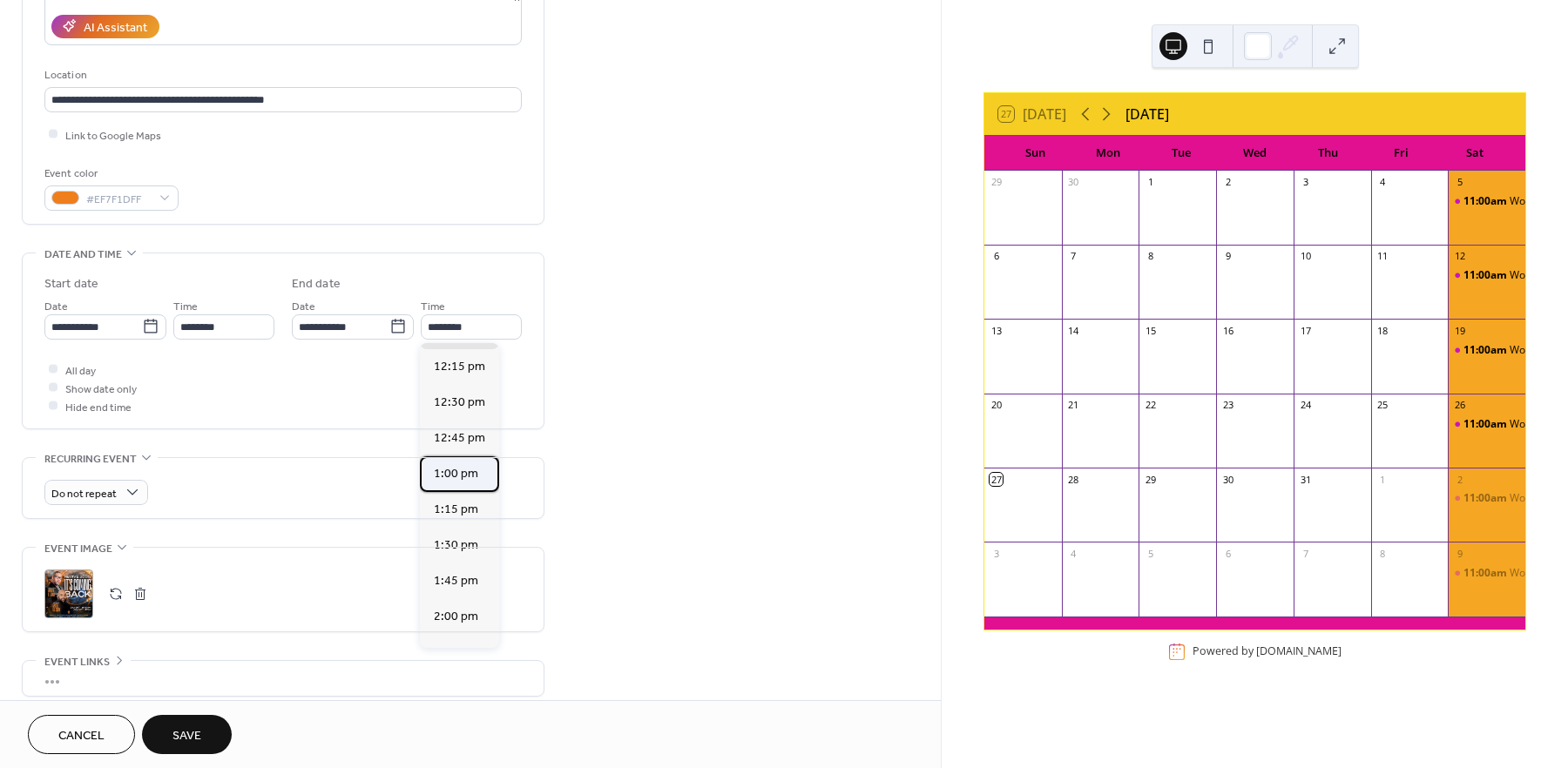 click on "1:00 pm" at bounding box center (456, 474) 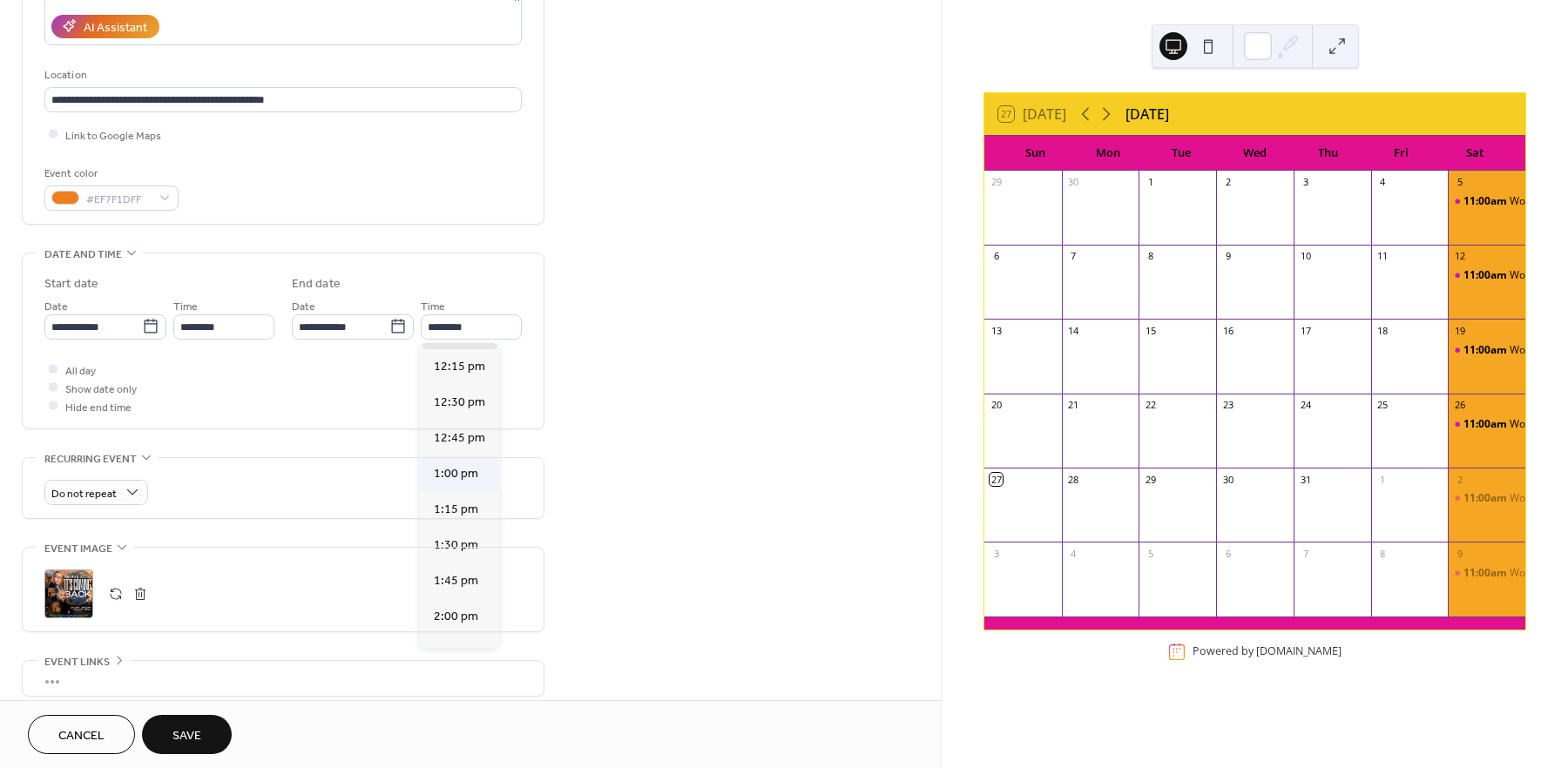 type on "*******" 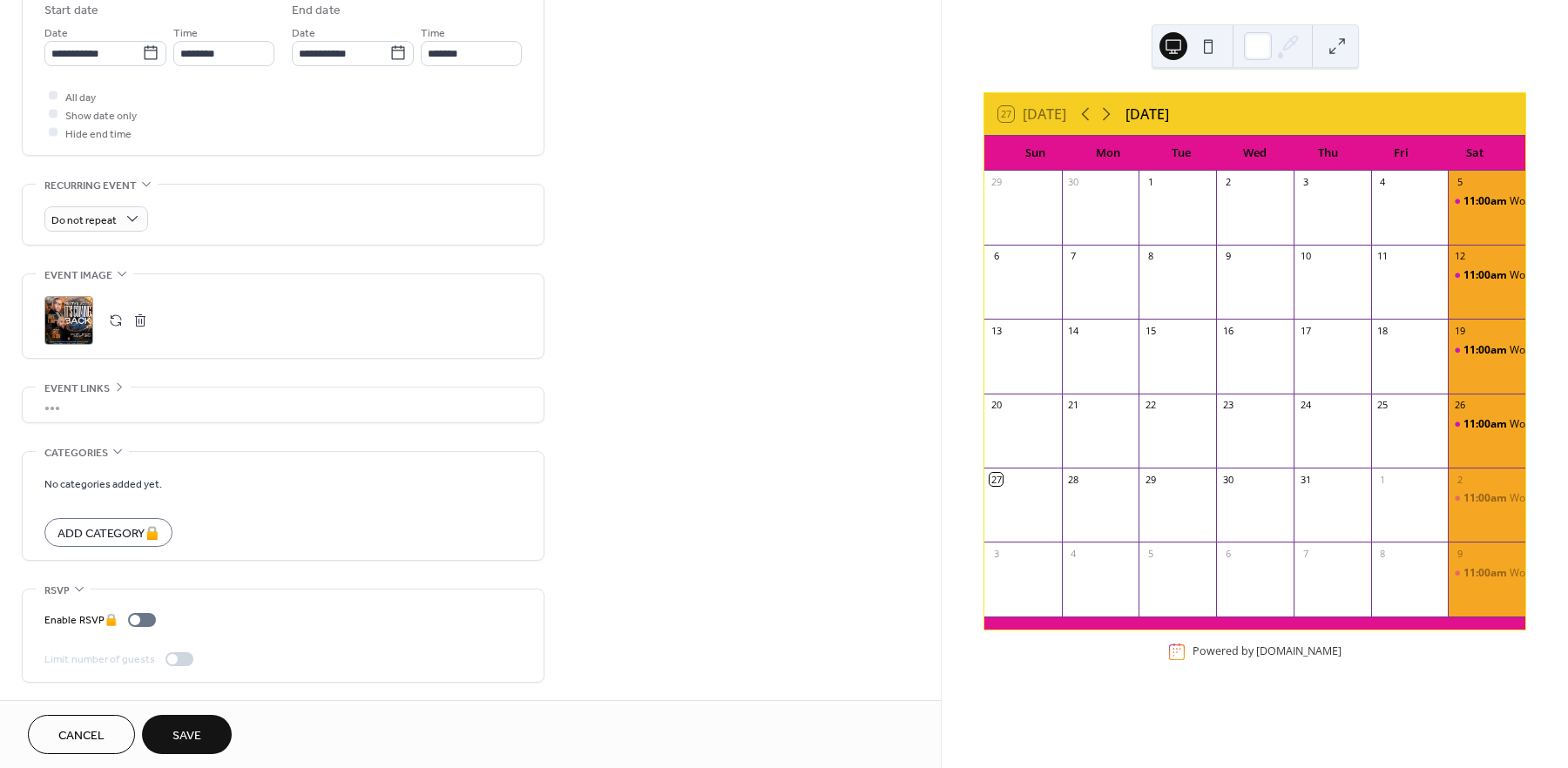 scroll, scrollTop: 593, scrollLeft: 0, axis: vertical 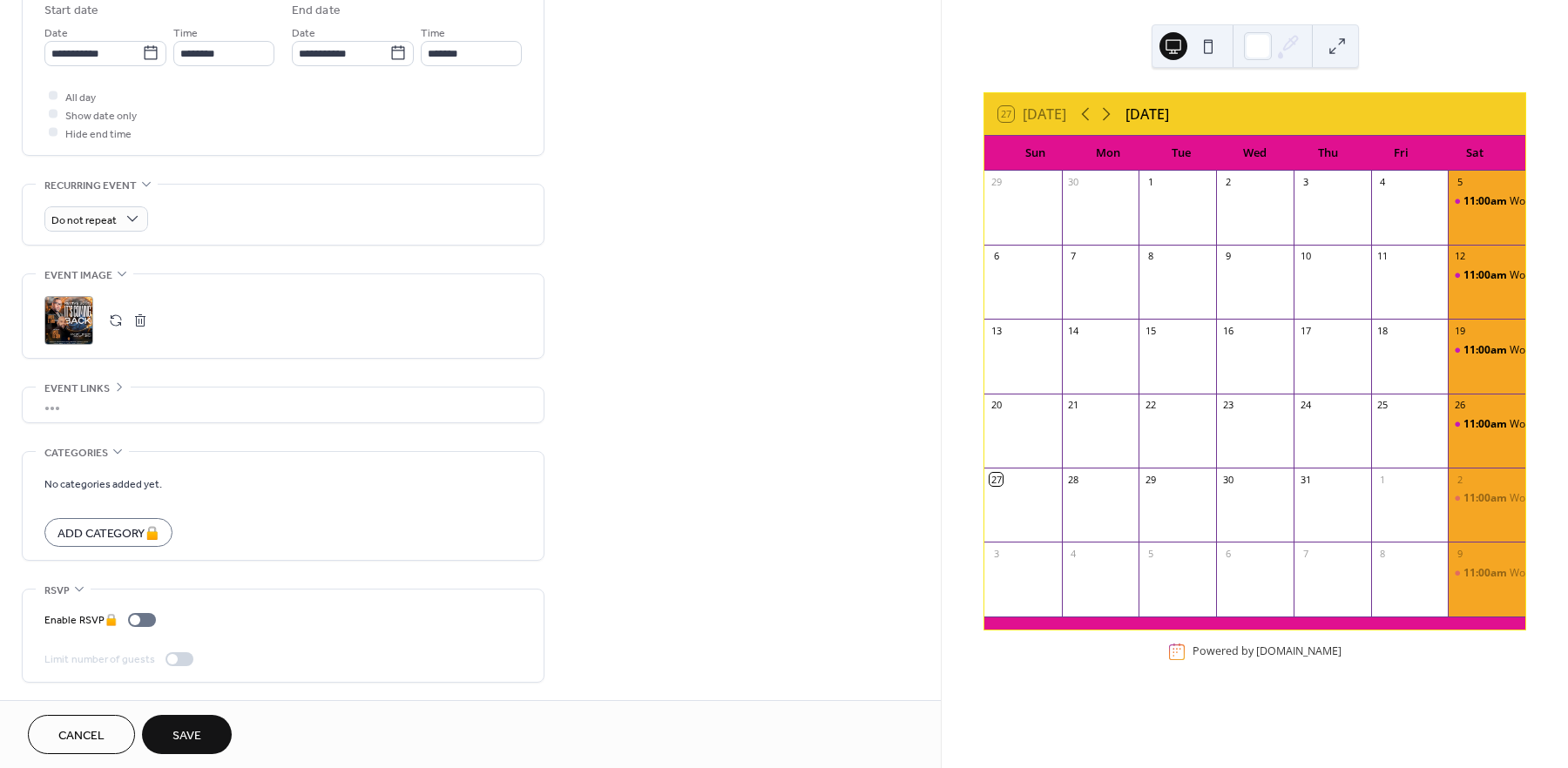 click on "Save" at bounding box center [186, 734] 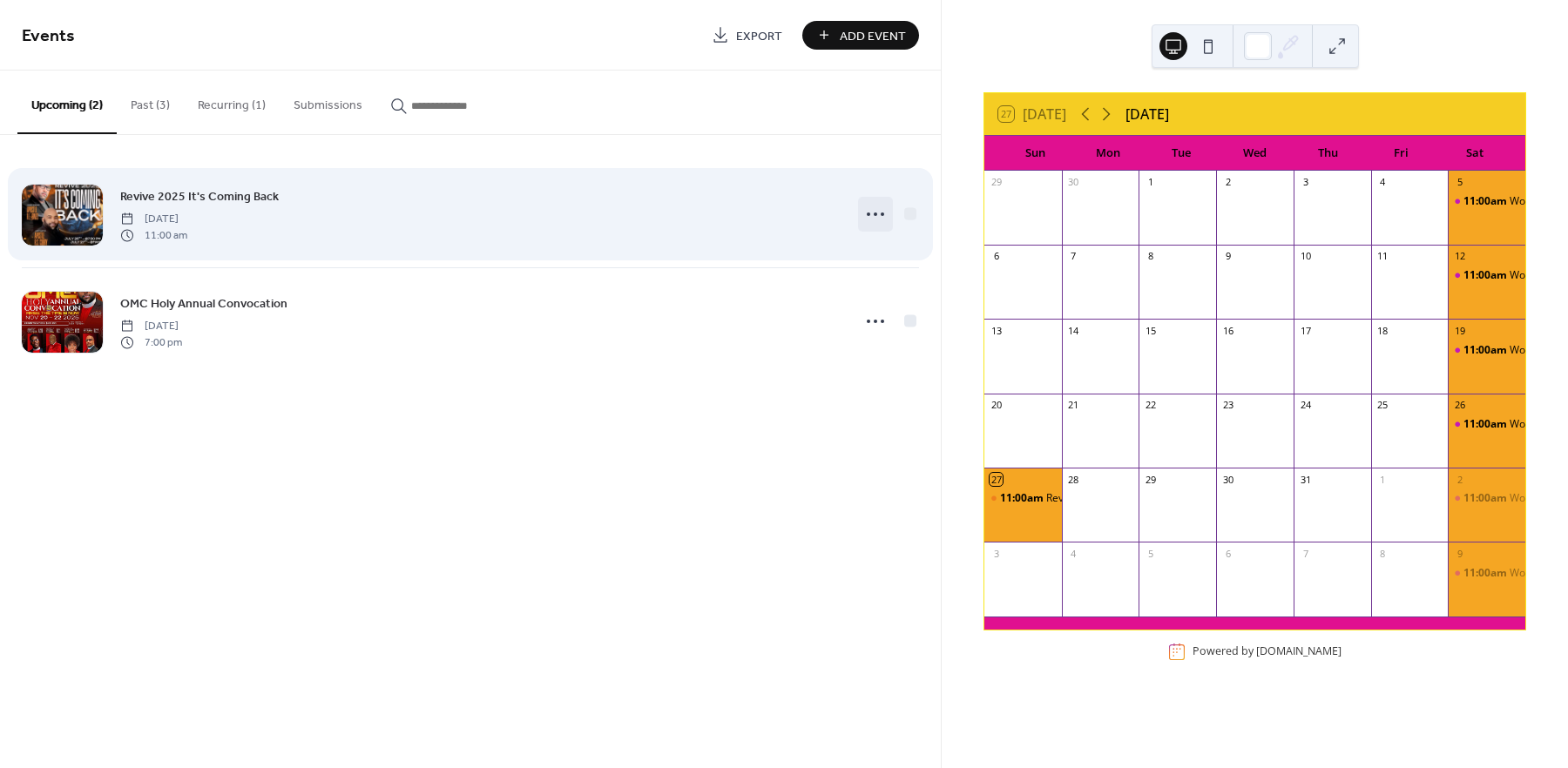 click 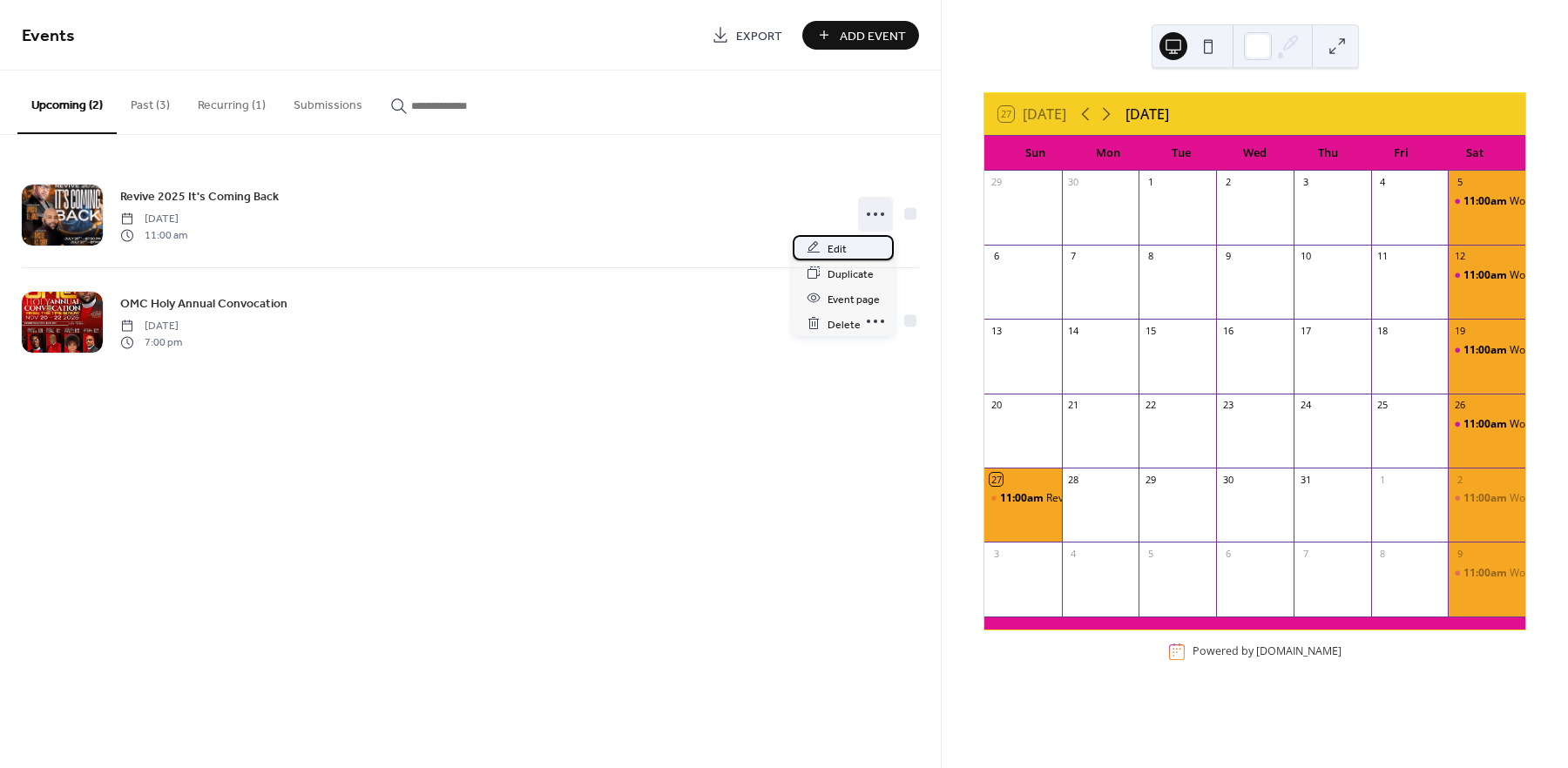 click on "Edit" at bounding box center [843, 247] 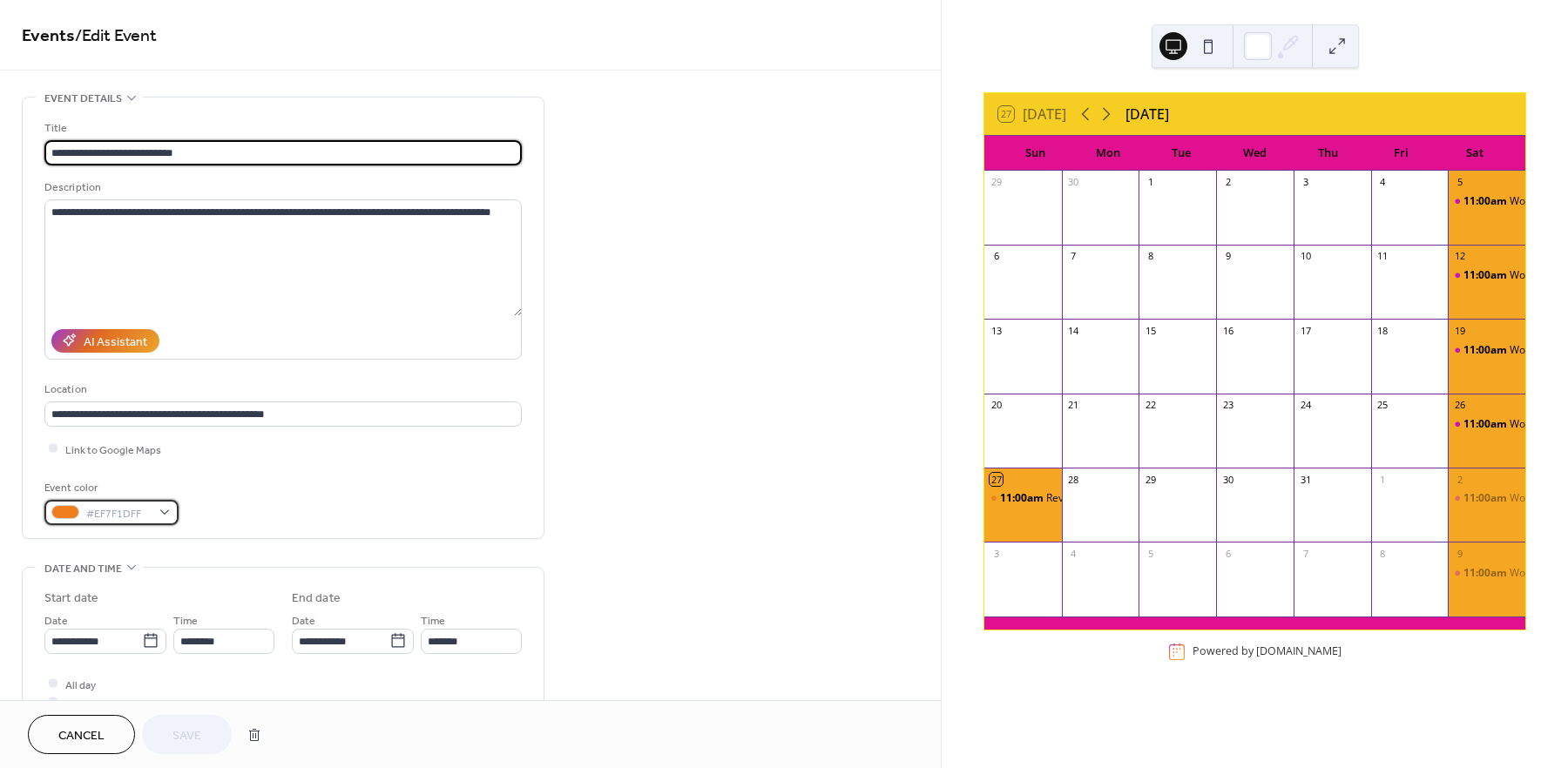 click on "#EF7F1DFF" at bounding box center [112, 512] 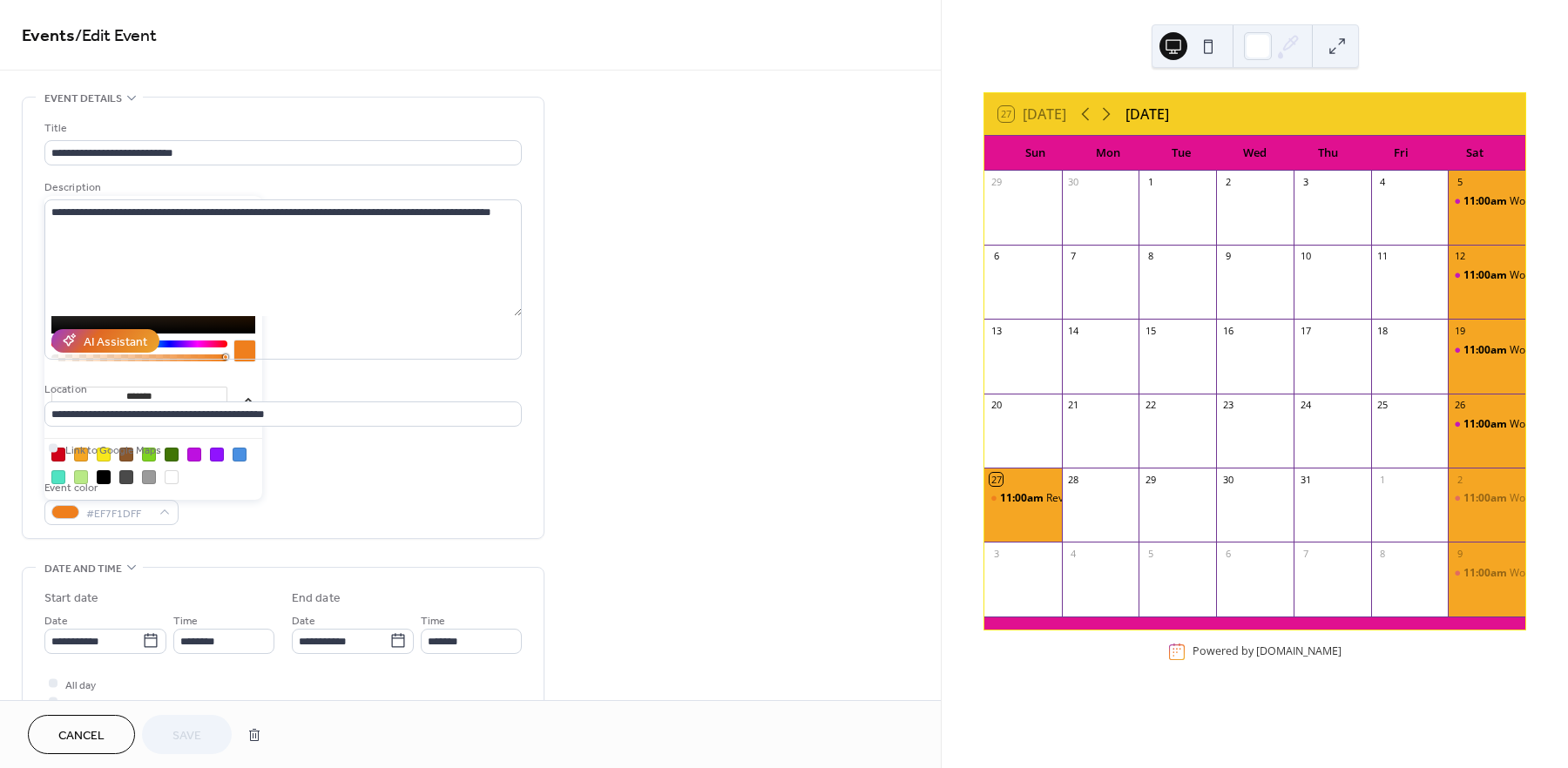 click at bounding box center [58, 455] 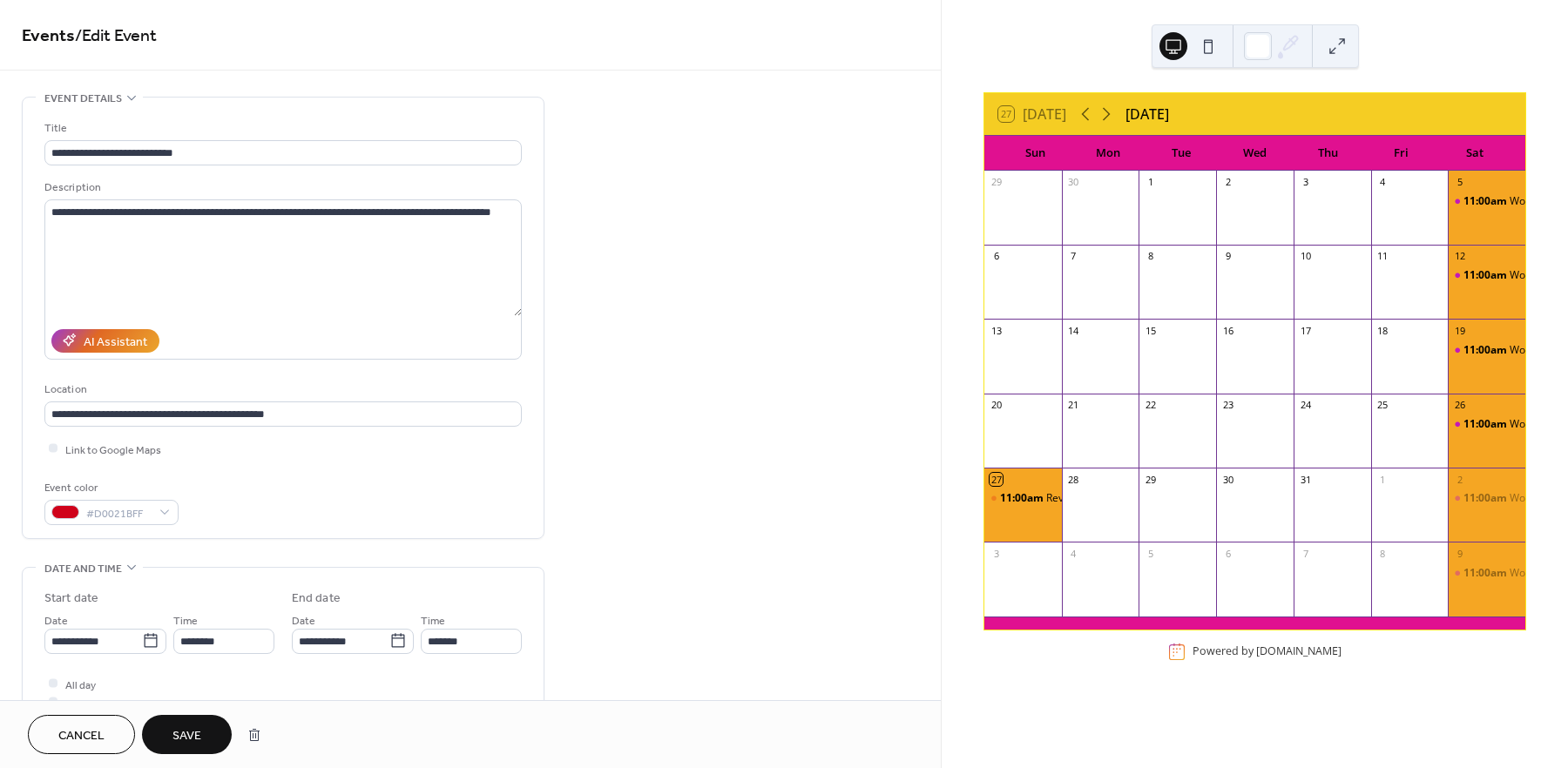 click on "Save" at bounding box center (186, 736) 